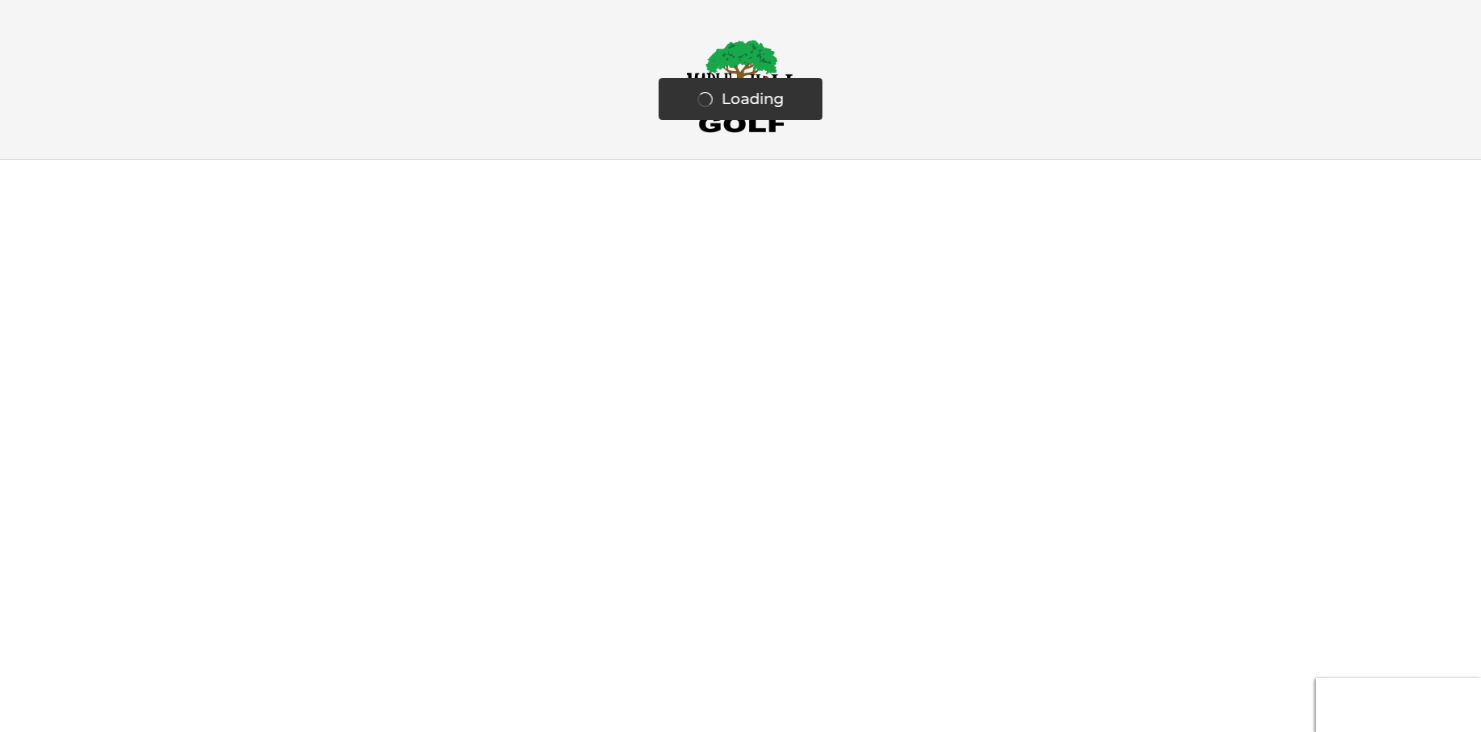 scroll, scrollTop: 0, scrollLeft: 0, axis: both 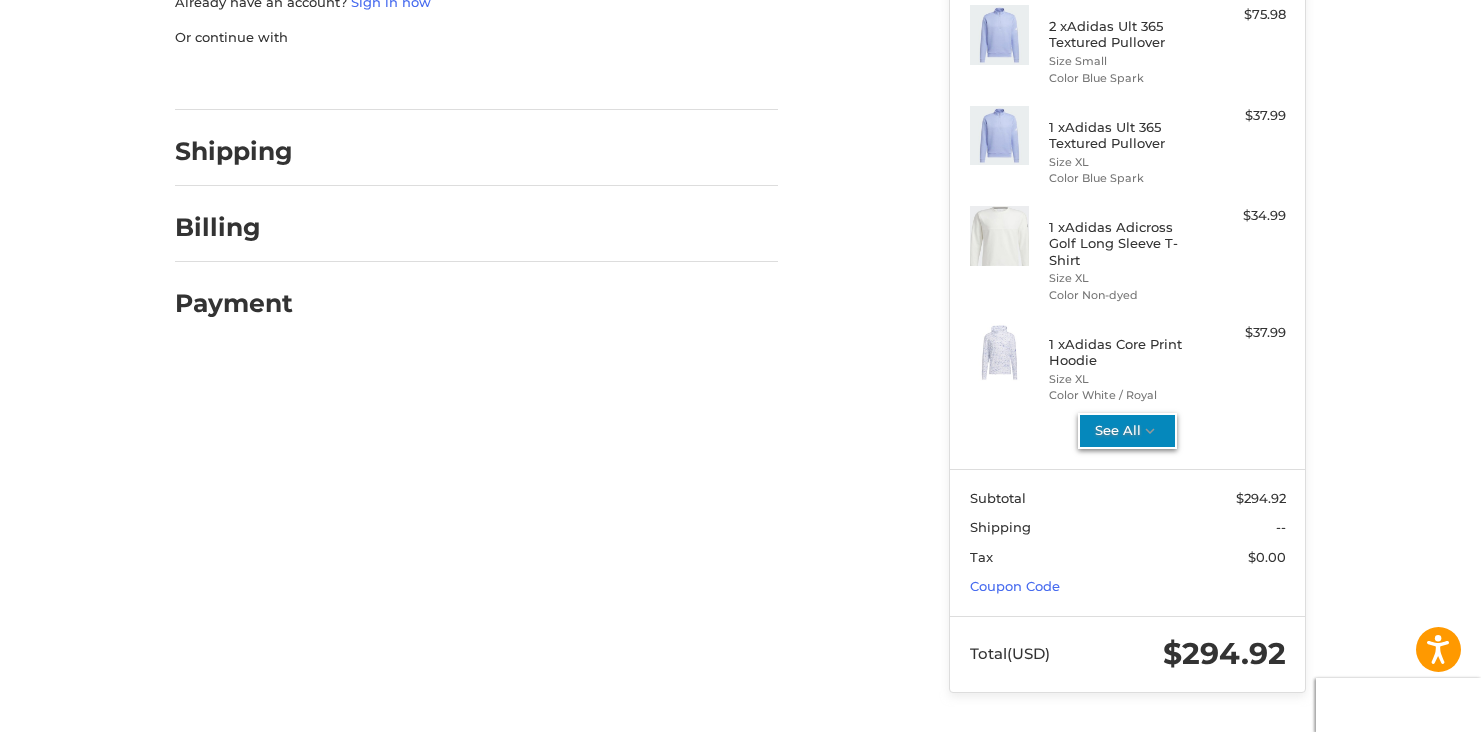 click on "See All" at bounding box center (1127, 431) 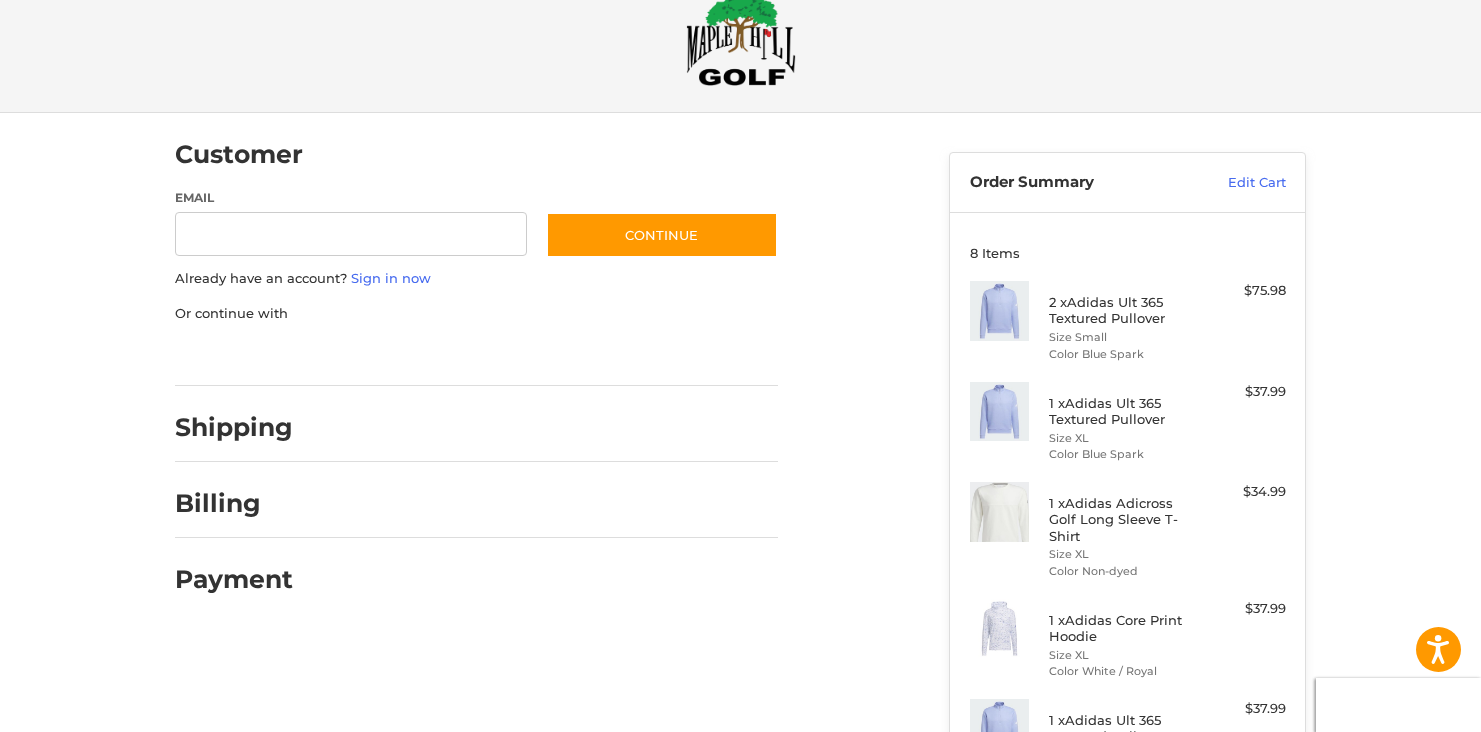 scroll, scrollTop: 0, scrollLeft: 0, axis: both 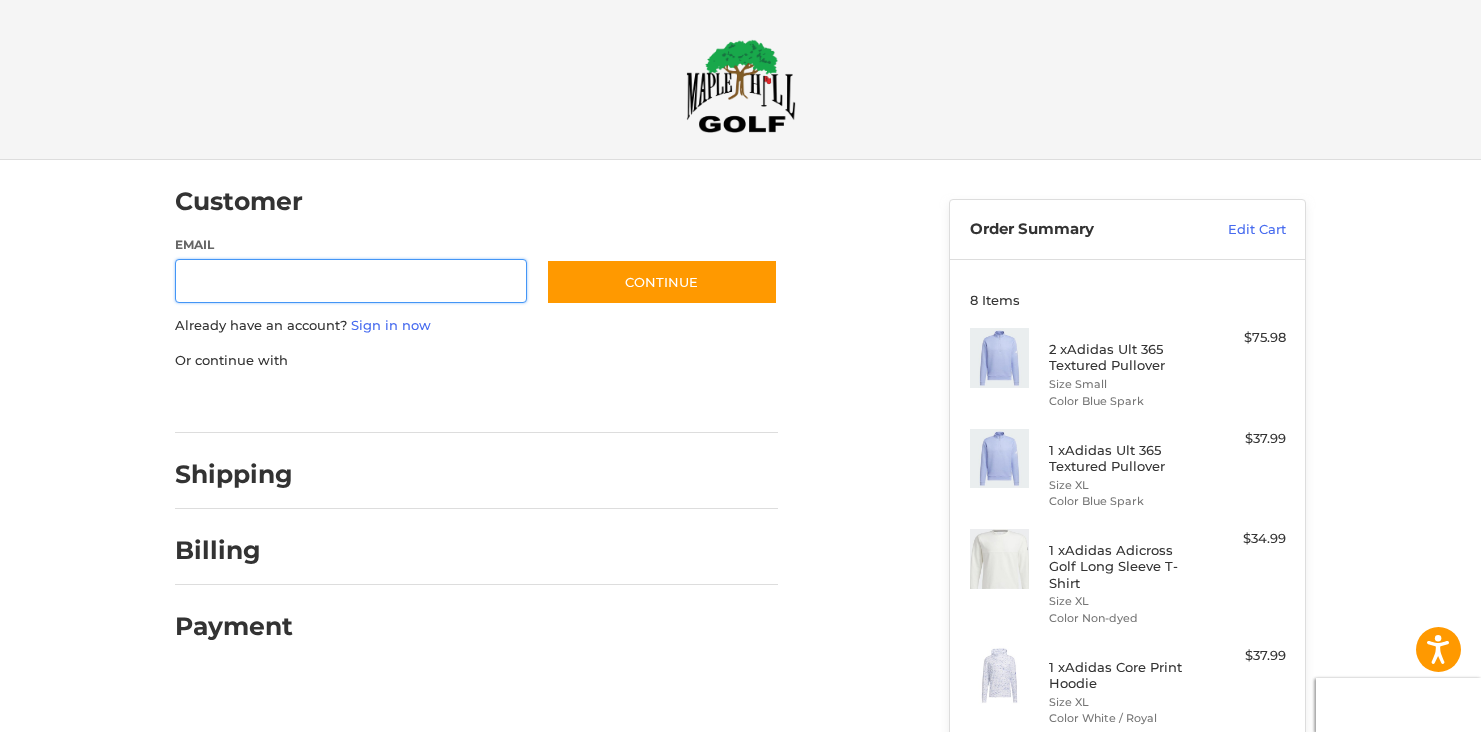 click on "Email" at bounding box center (351, 281) 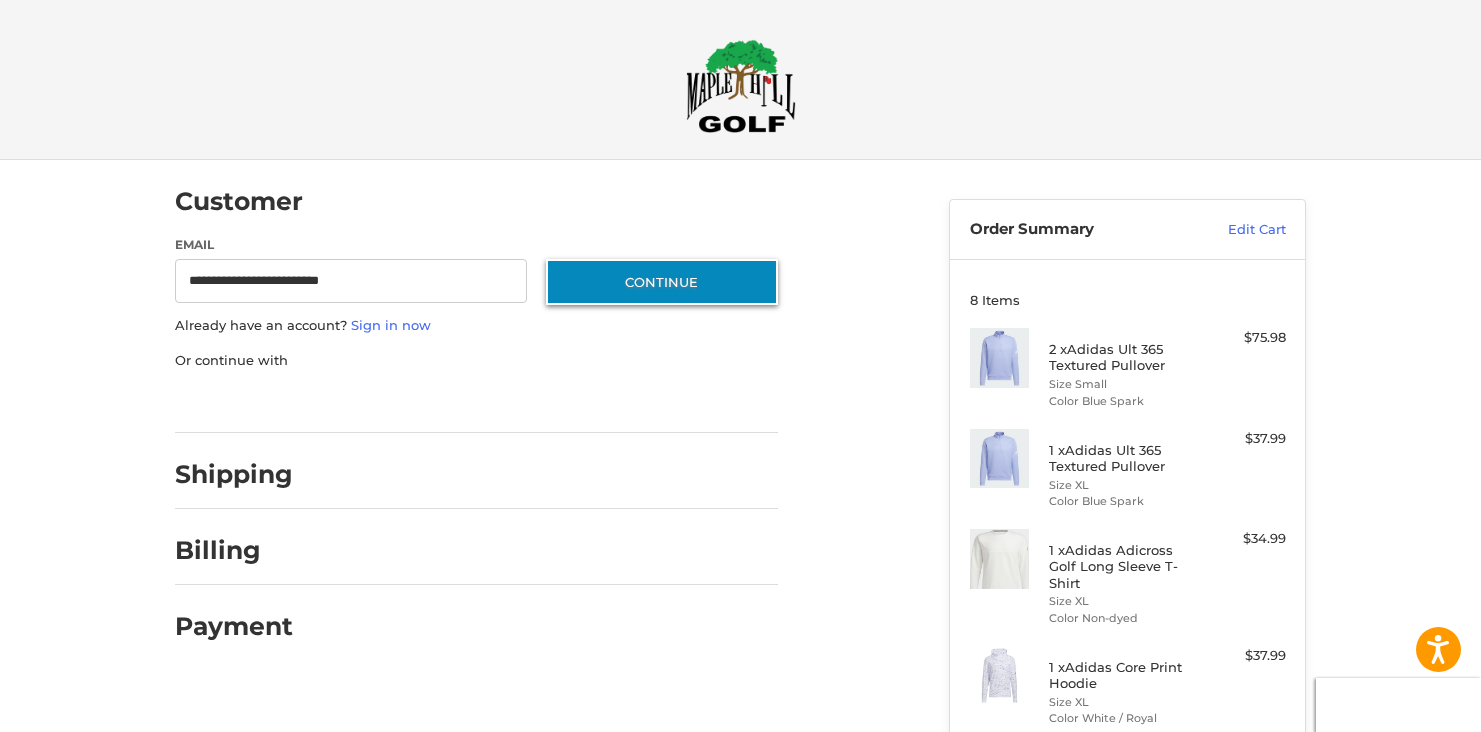 drag, startPoint x: 709, startPoint y: 283, endPoint x: 618, endPoint y: 455, distance: 194.58931 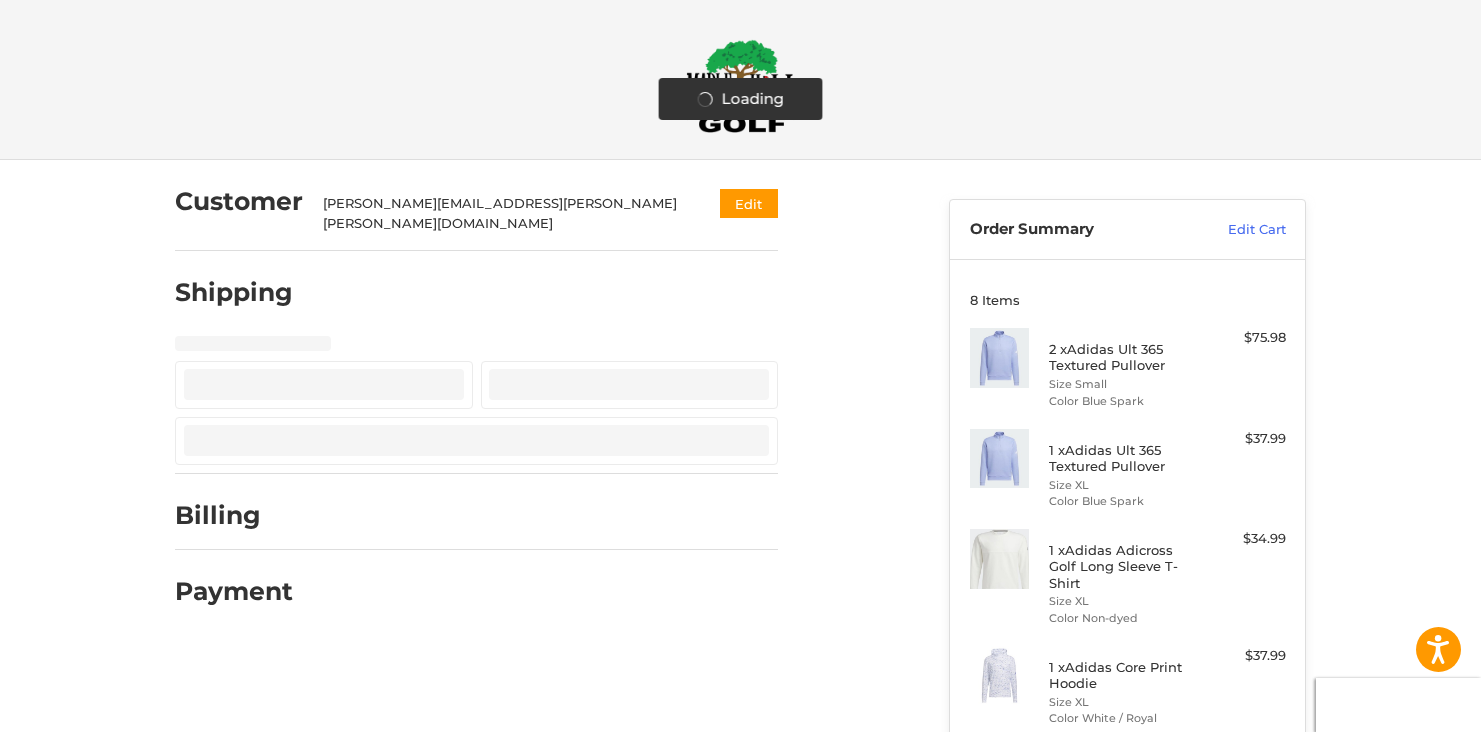 select on "**" 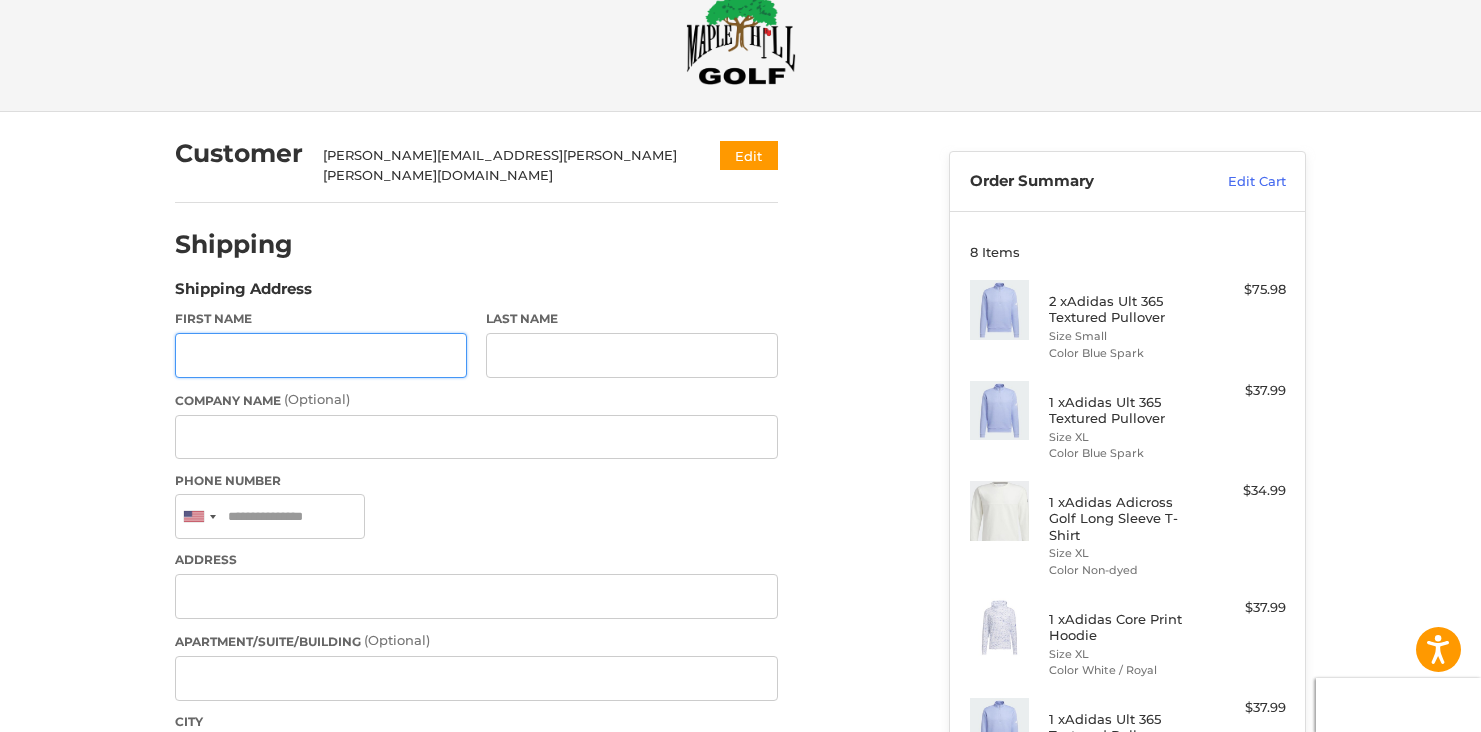 scroll, scrollTop: 90, scrollLeft: 0, axis: vertical 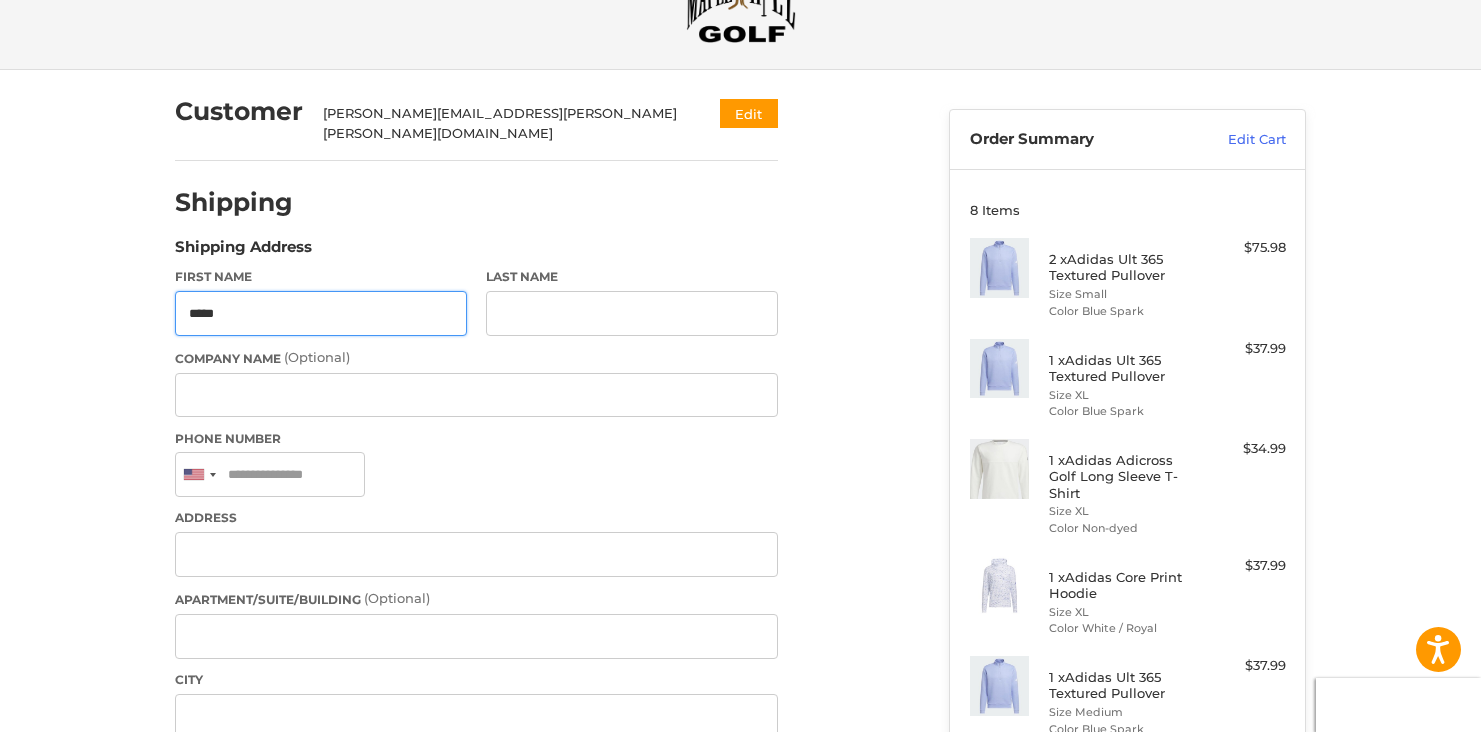 type on "****" 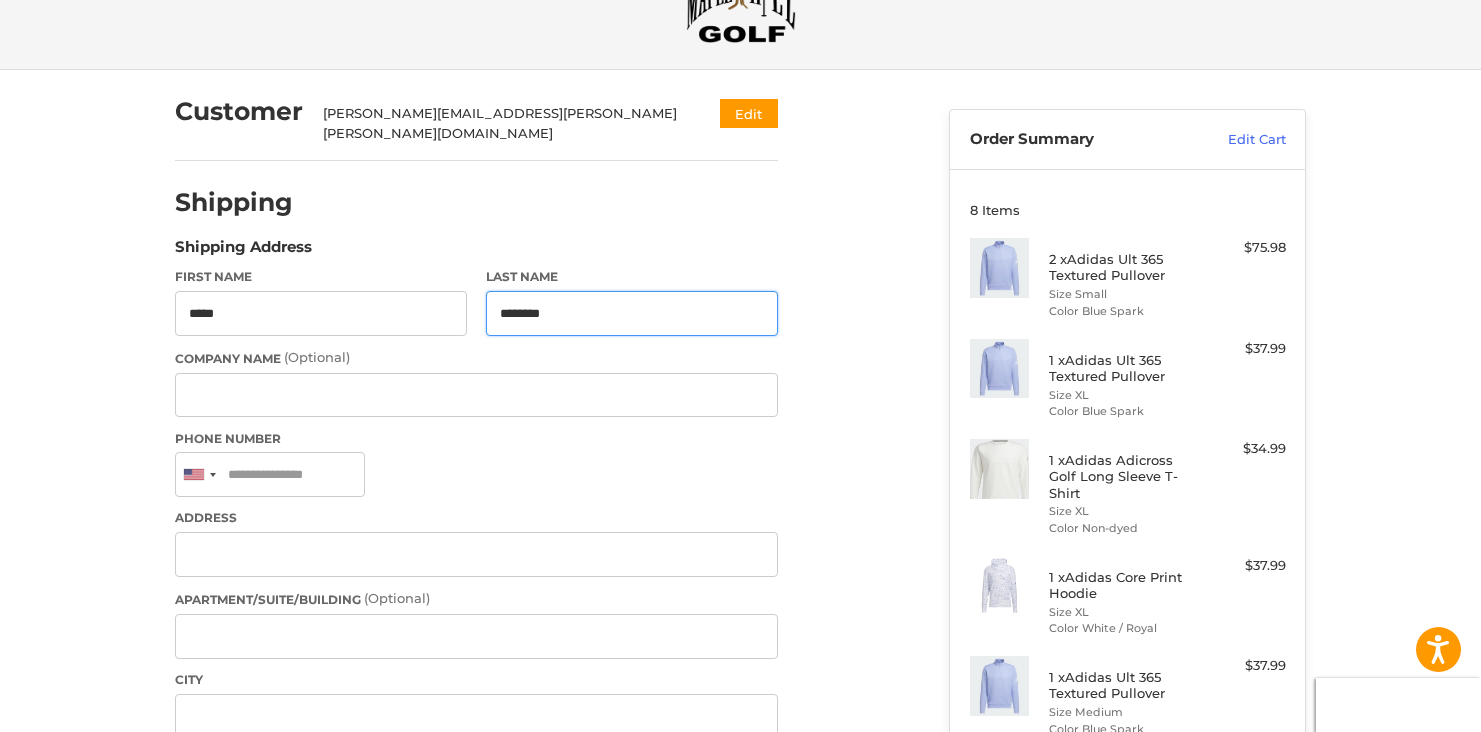 type on "********" 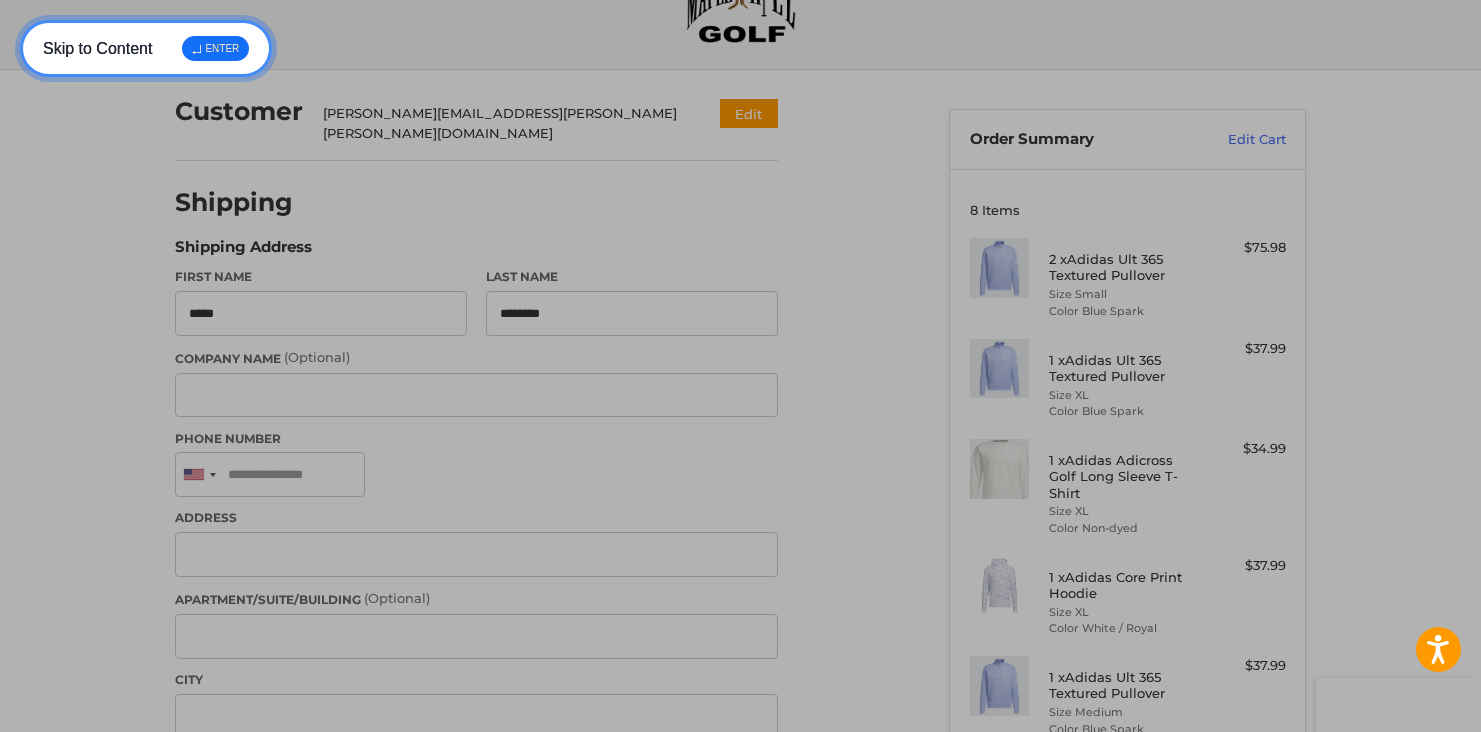 scroll, scrollTop: 87, scrollLeft: 0, axis: vertical 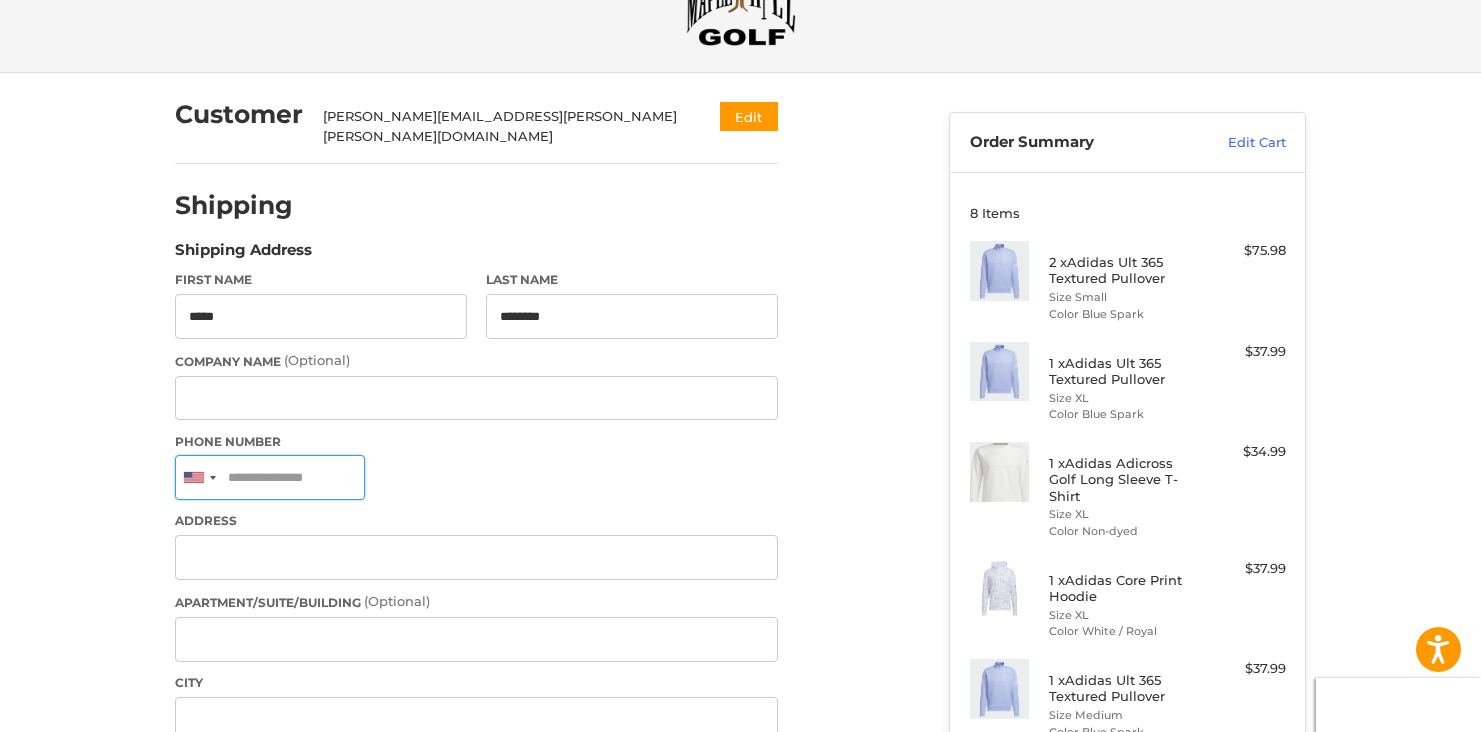 click on "Phone Number" at bounding box center [270, 477] 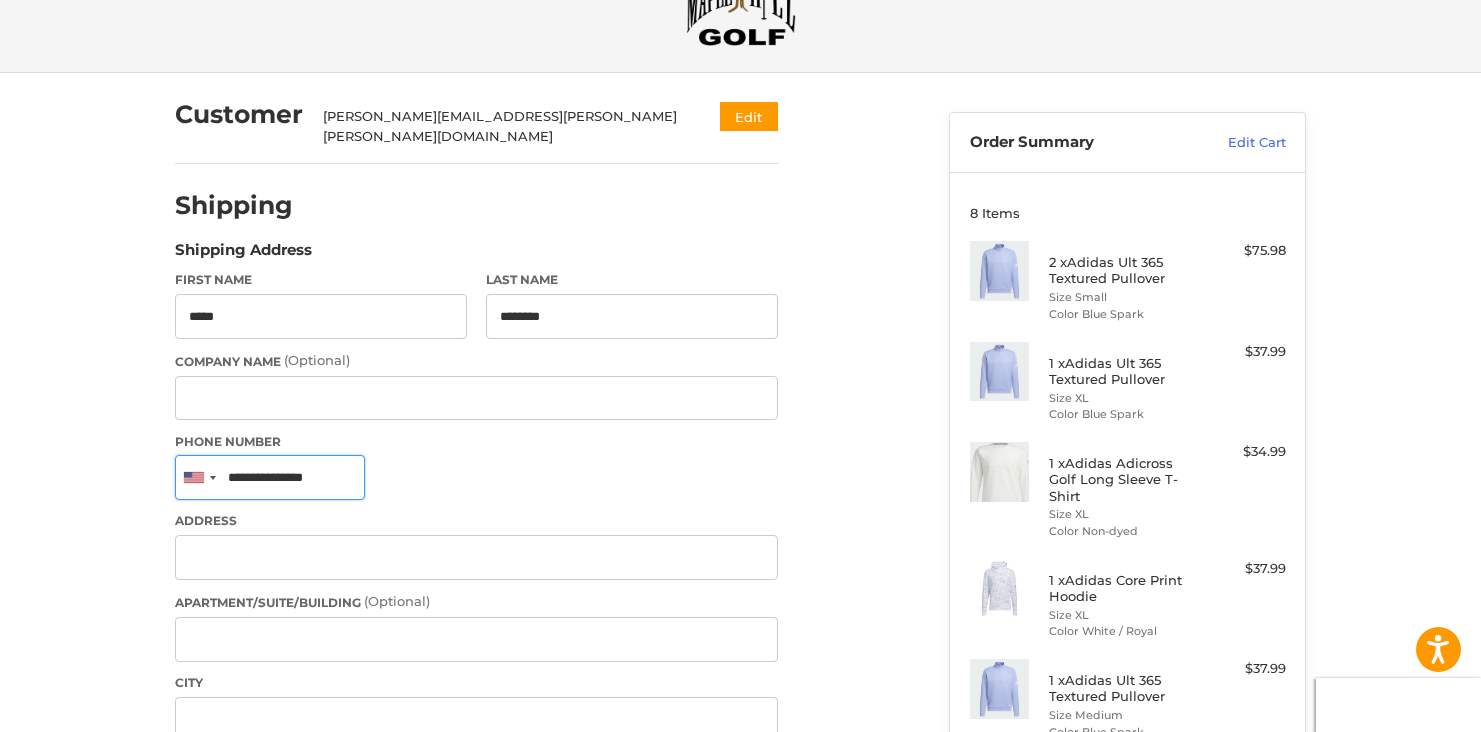 type on "**********" 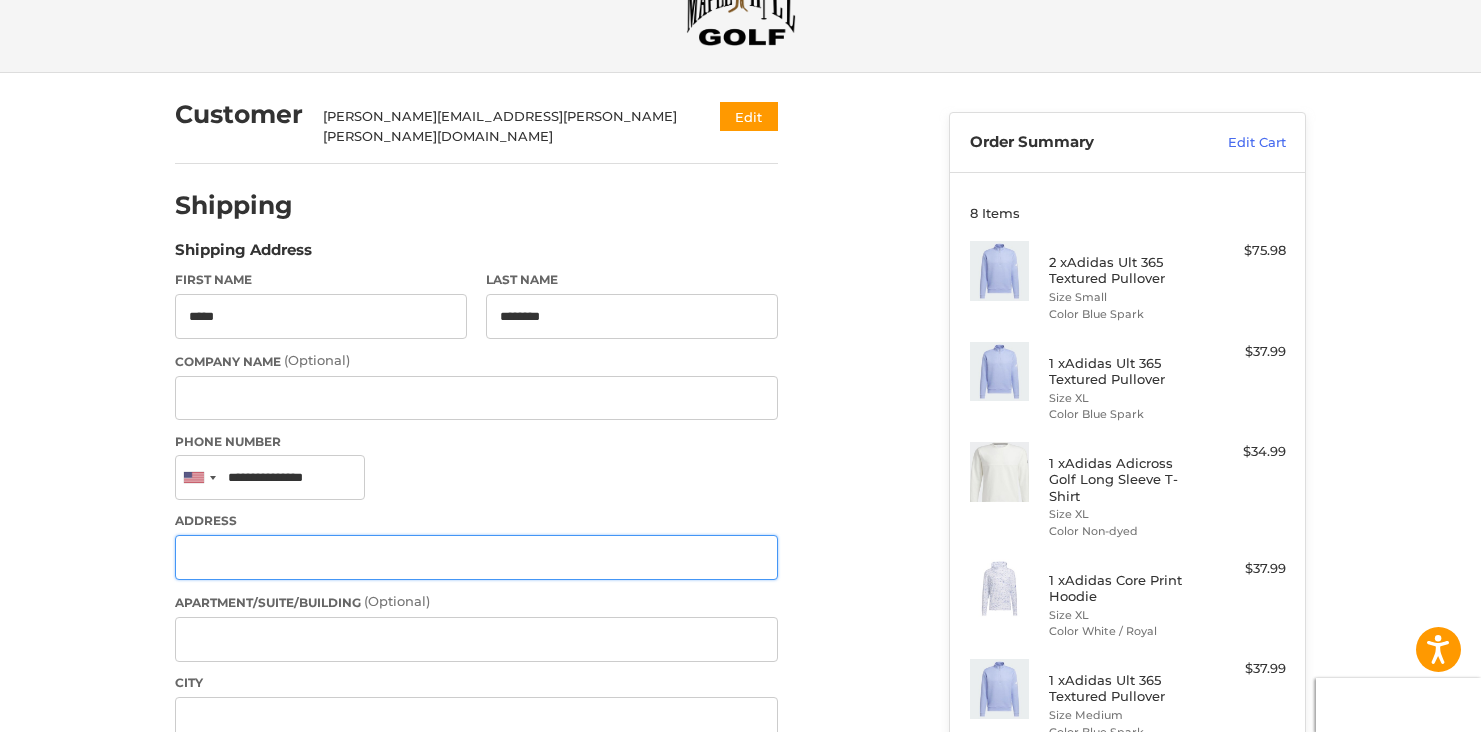 click on "Address" at bounding box center [476, 557] 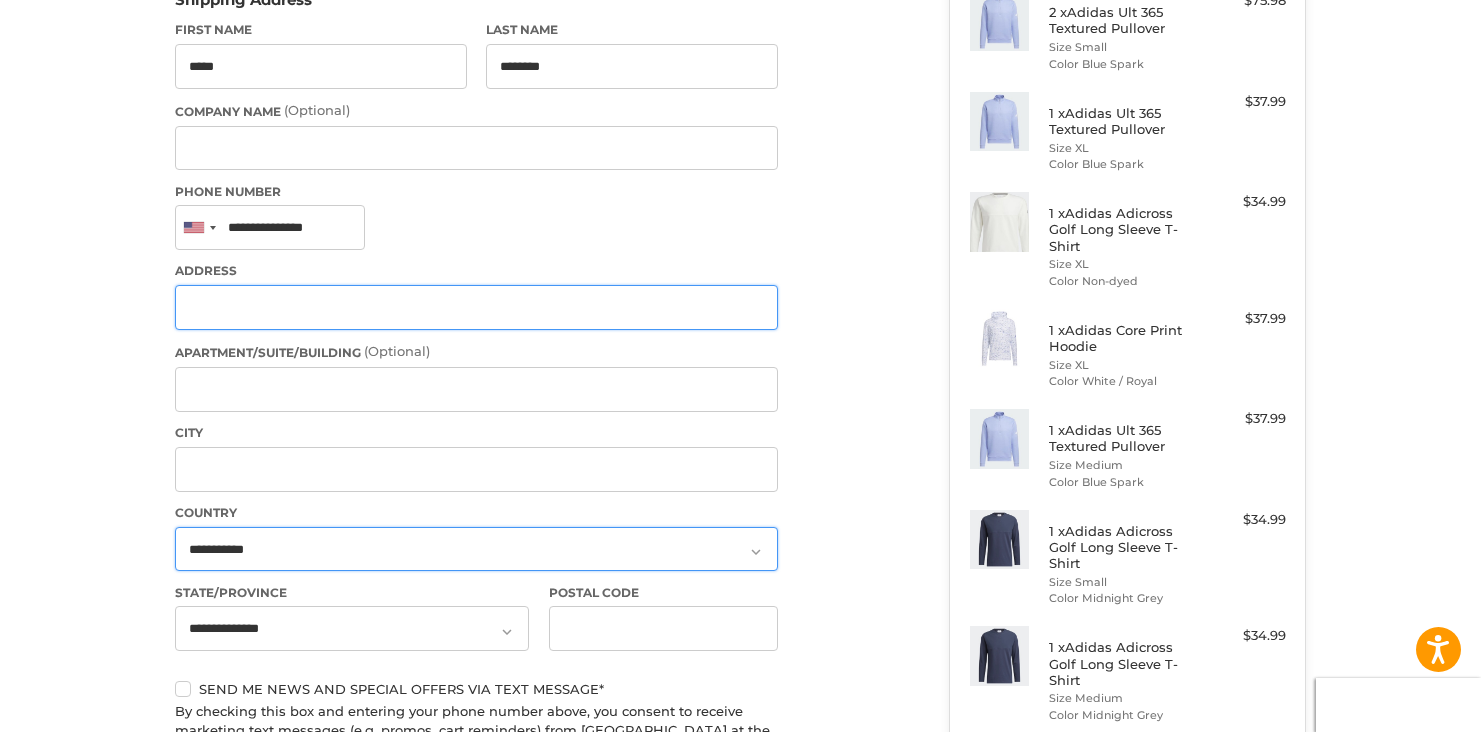 scroll, scrollTop: 395, scrollLeft: 0, axis: vertical 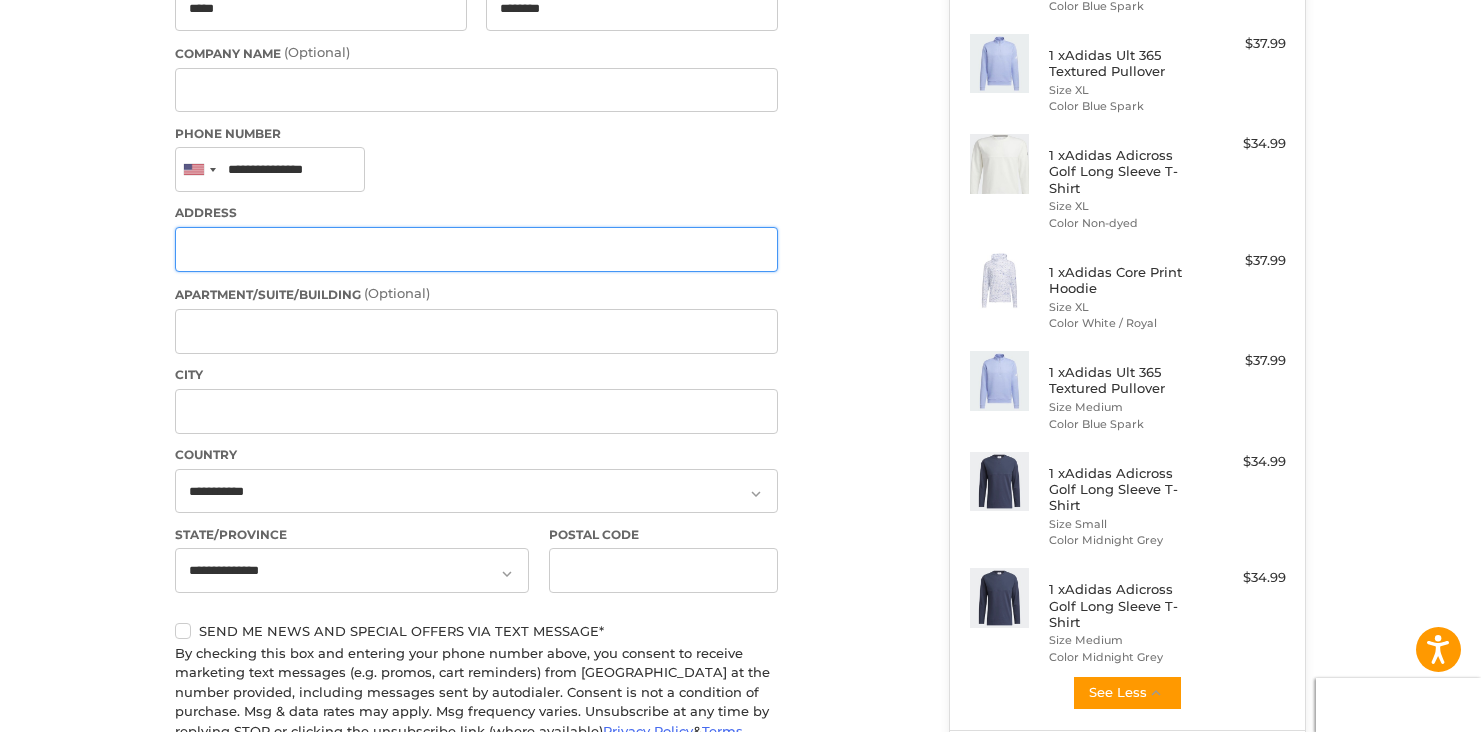 click on "Address" at bounding box center [476, 249] 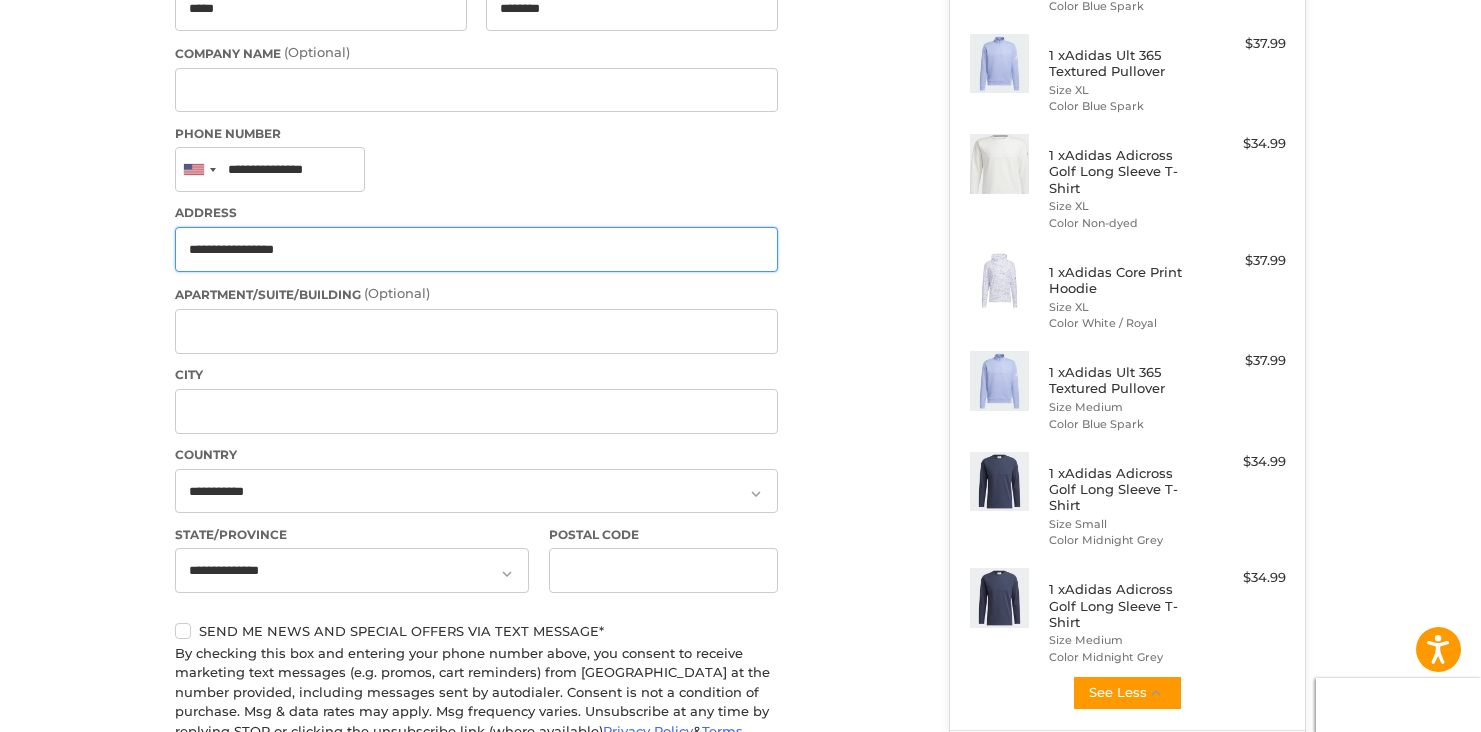 type on "**********" 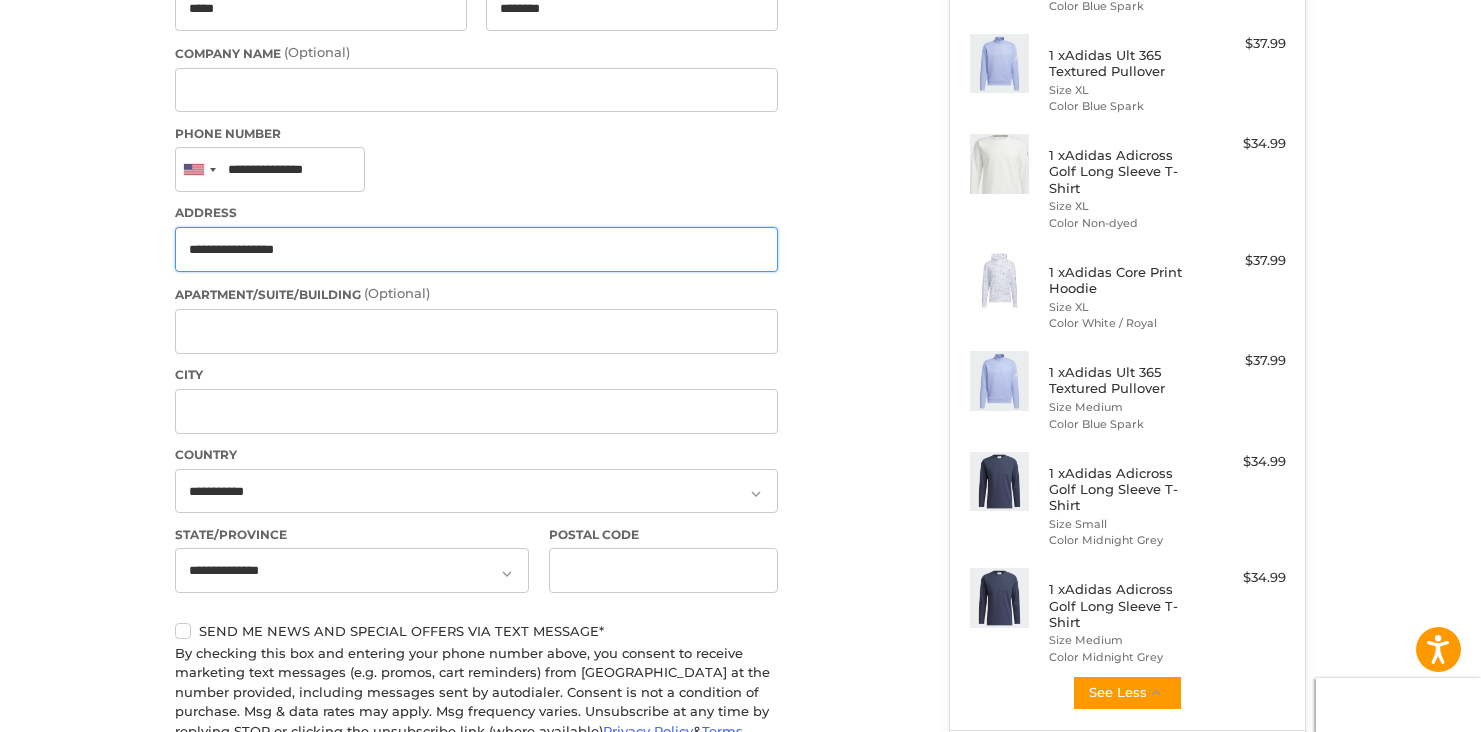 drag, startPoint x: 380, startPoint y: 239, endPoint x: 207, endPoint y: 237, distance: 173.01157 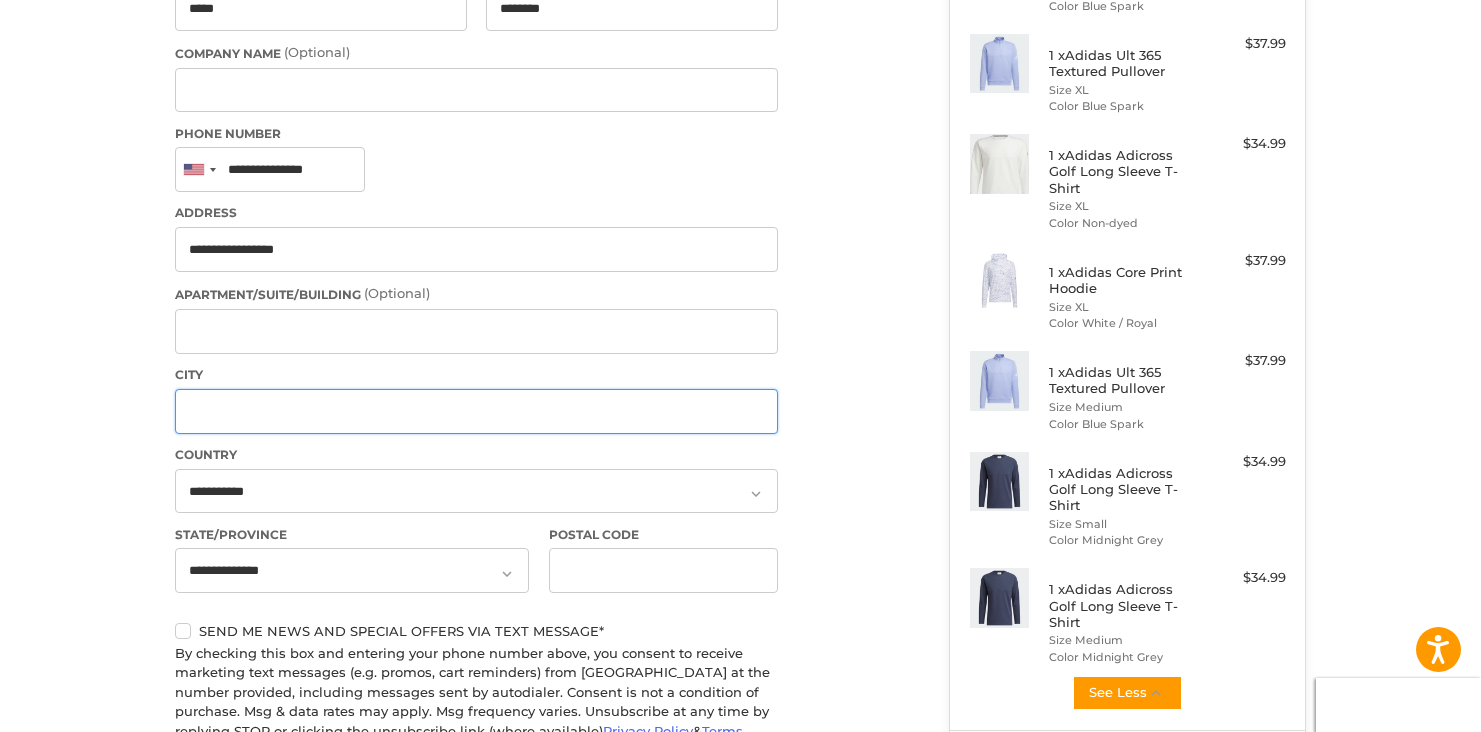 drag, startPoint x: 226, startPoint y: 382, endPoint x: 326, endPoint y: 411, distance: 104.120125 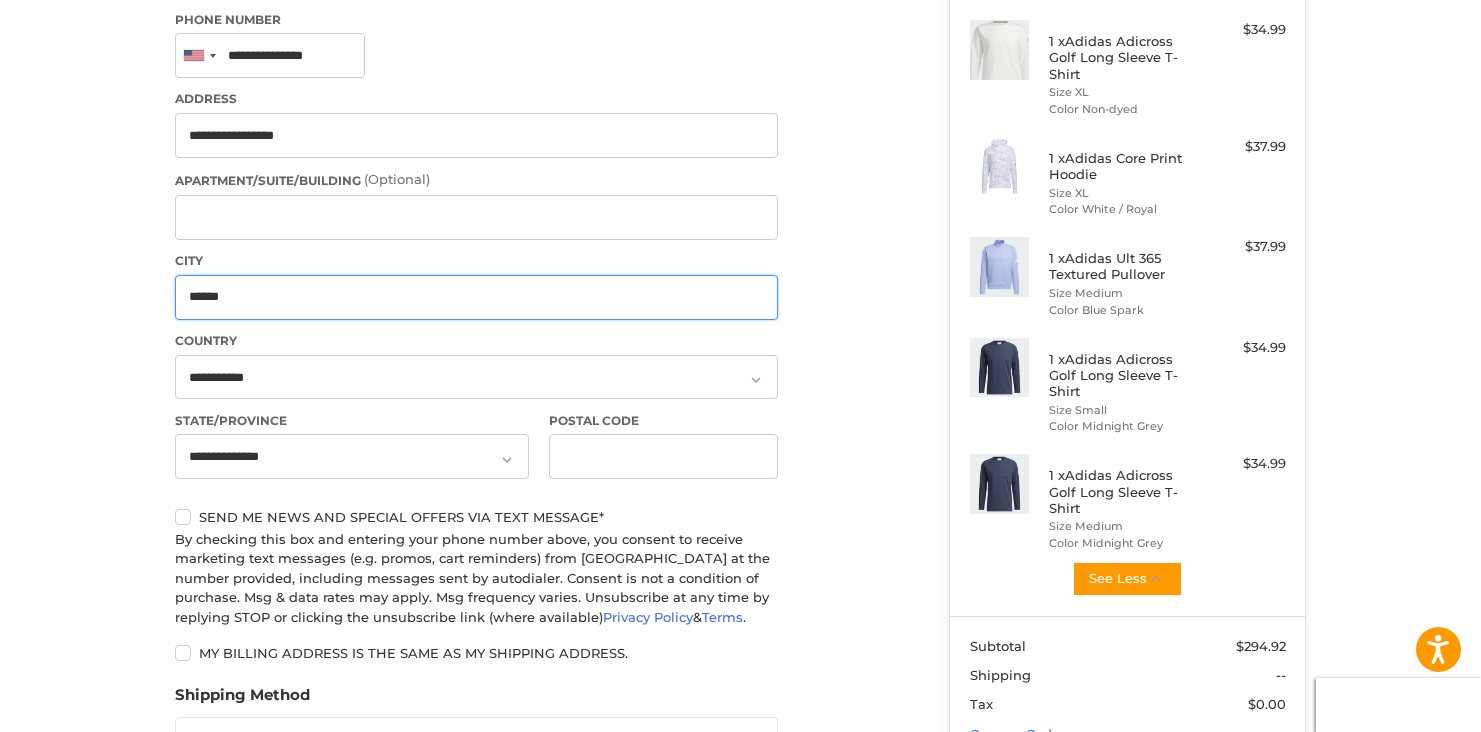 scroll, scrollTop: 548, scrollLeft: 0, axis: vertical 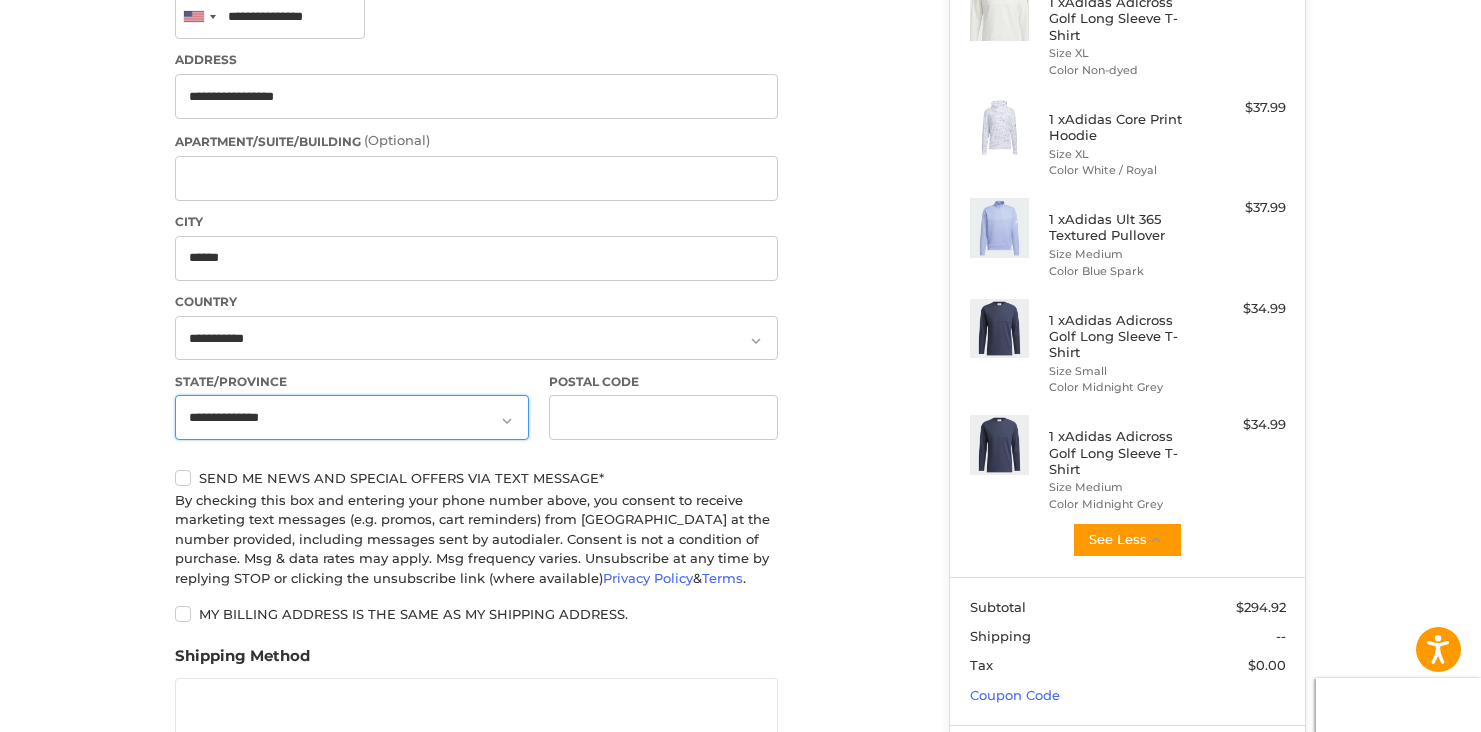 click on "**********" at bounding box center (352, 417) 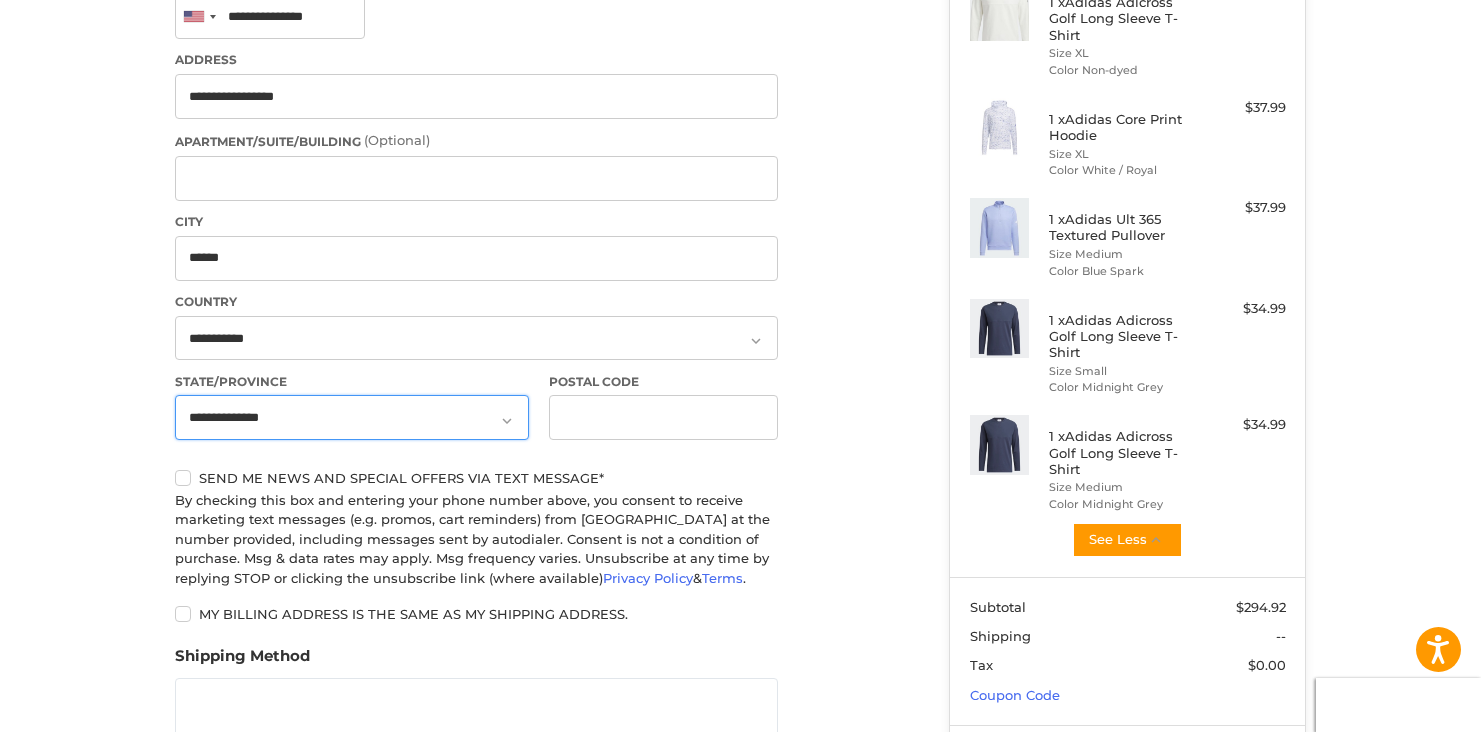 select on "**" 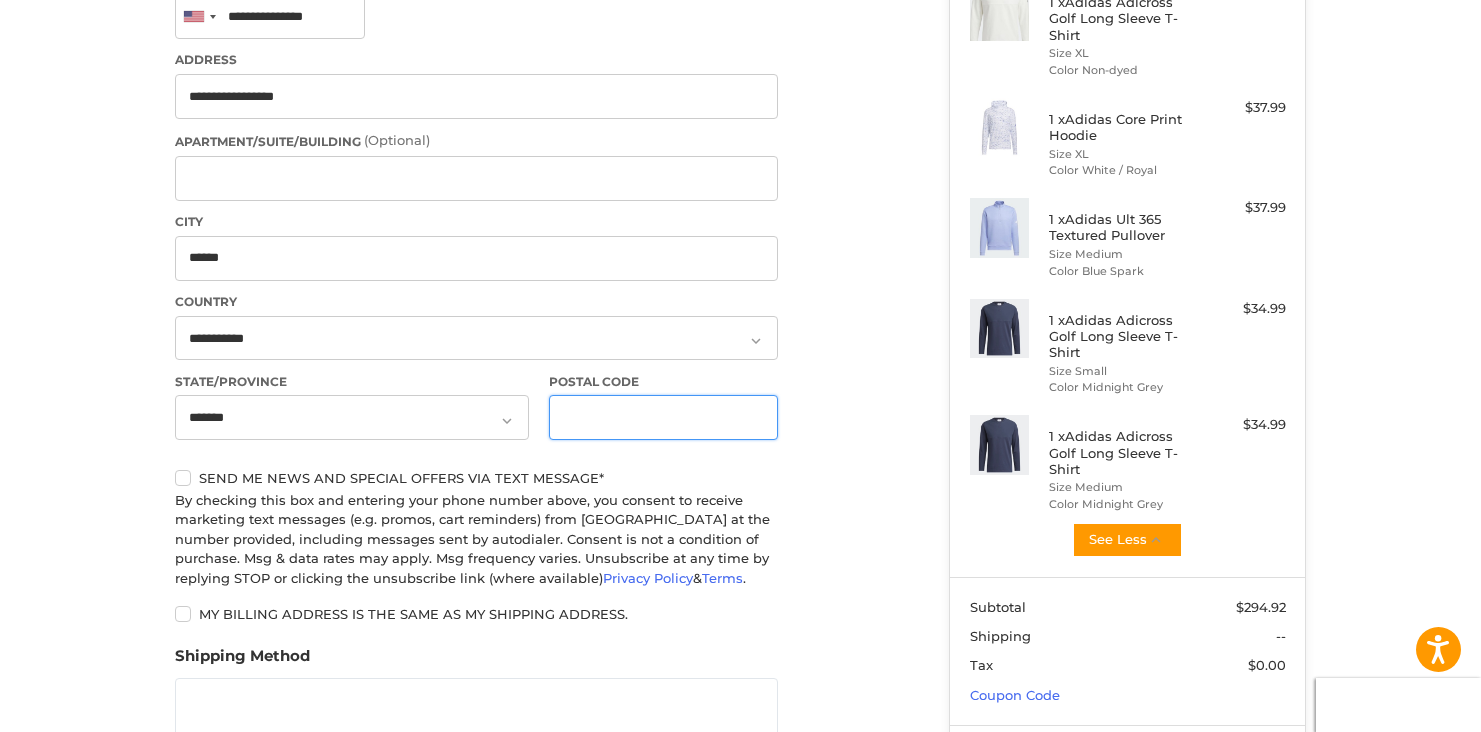 click on "Postal Code" at bounding box center [664, 417] 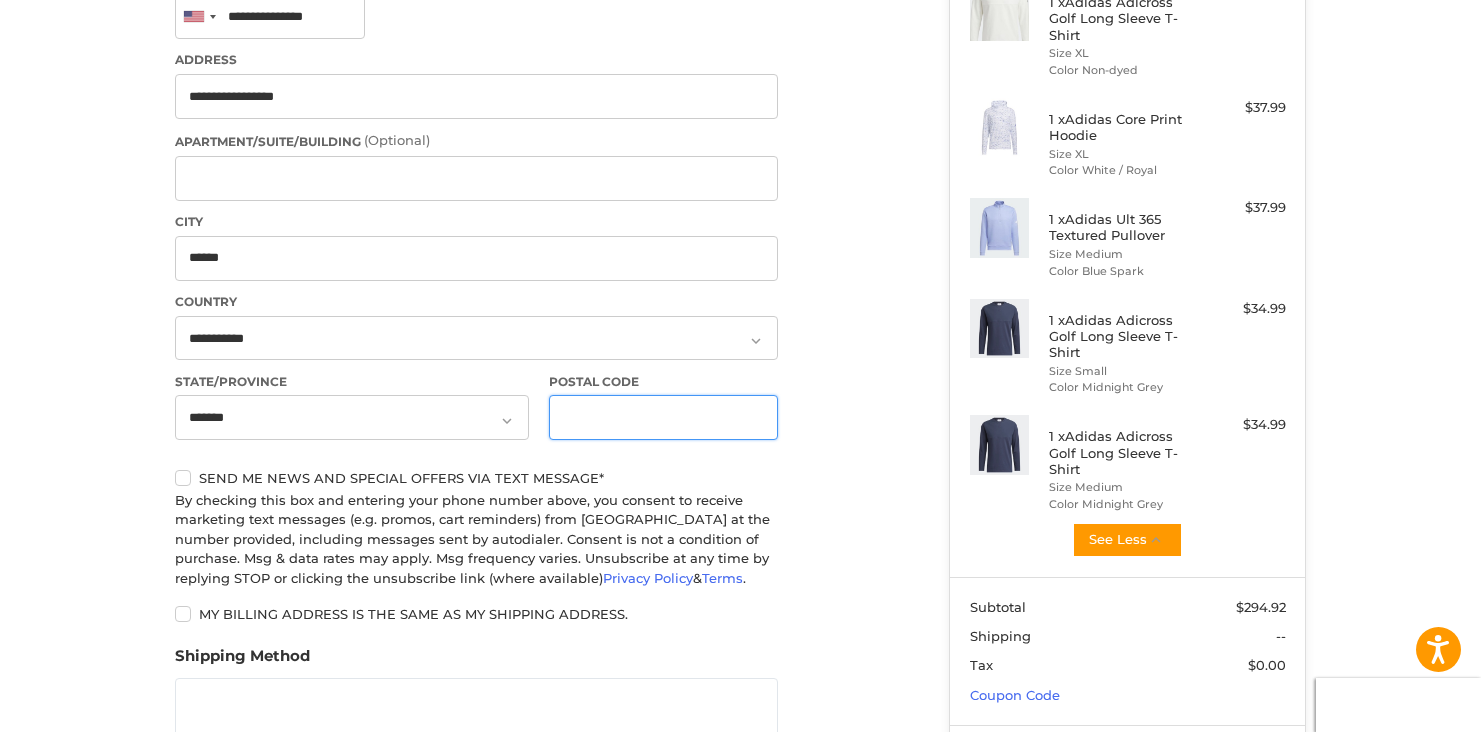 type on "*****" 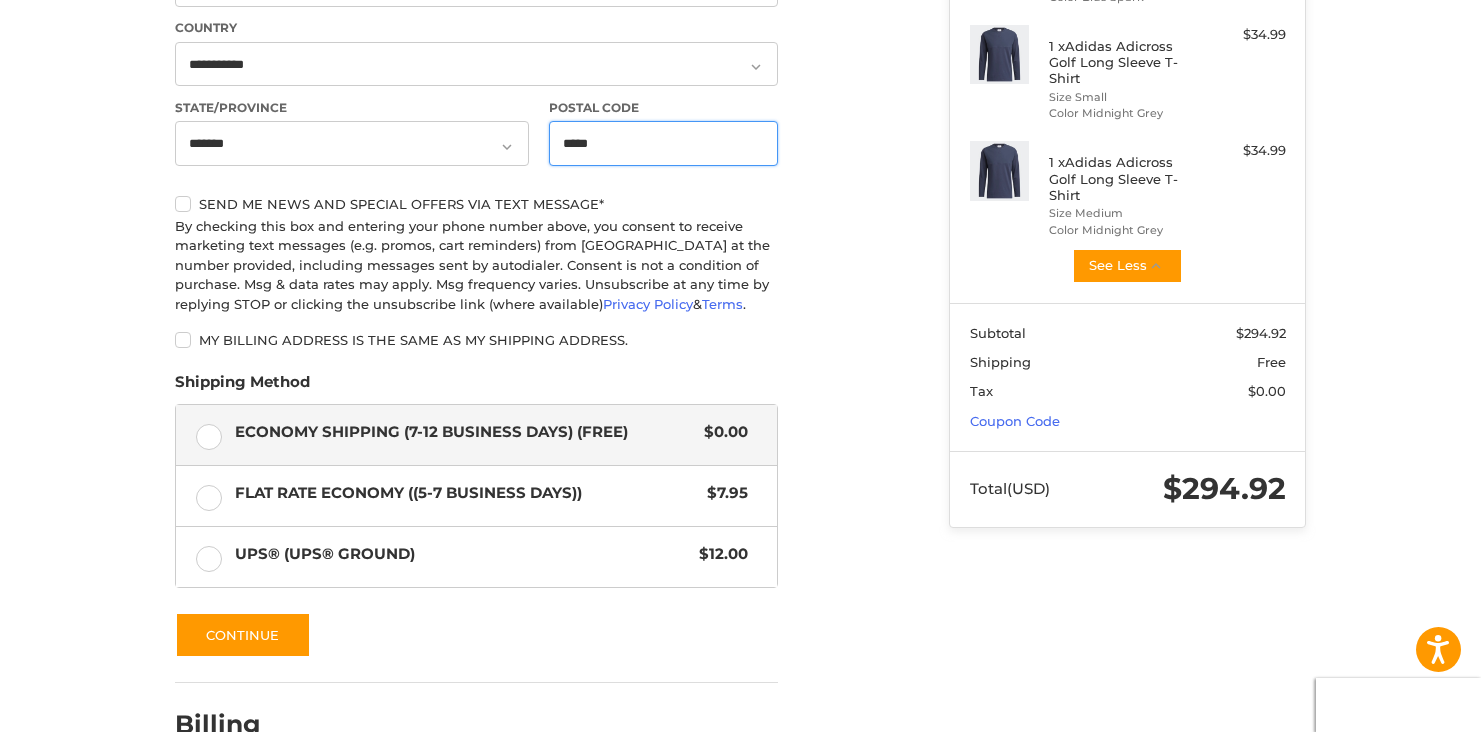 scroll, scrollTop: 851, scrollLeft: 0, axis: vertical 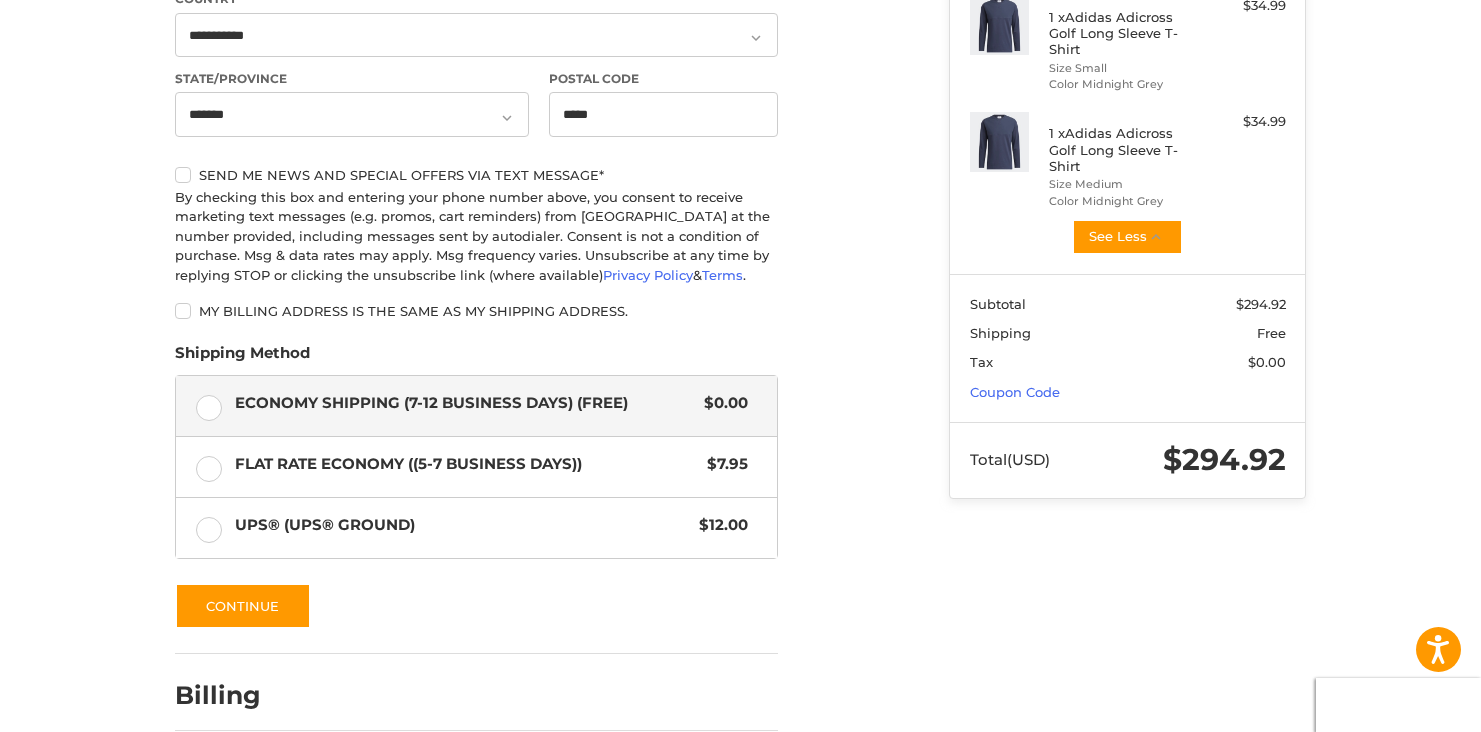click on "My billing address is the same as my shipping address." at bounding box center [476, 311] 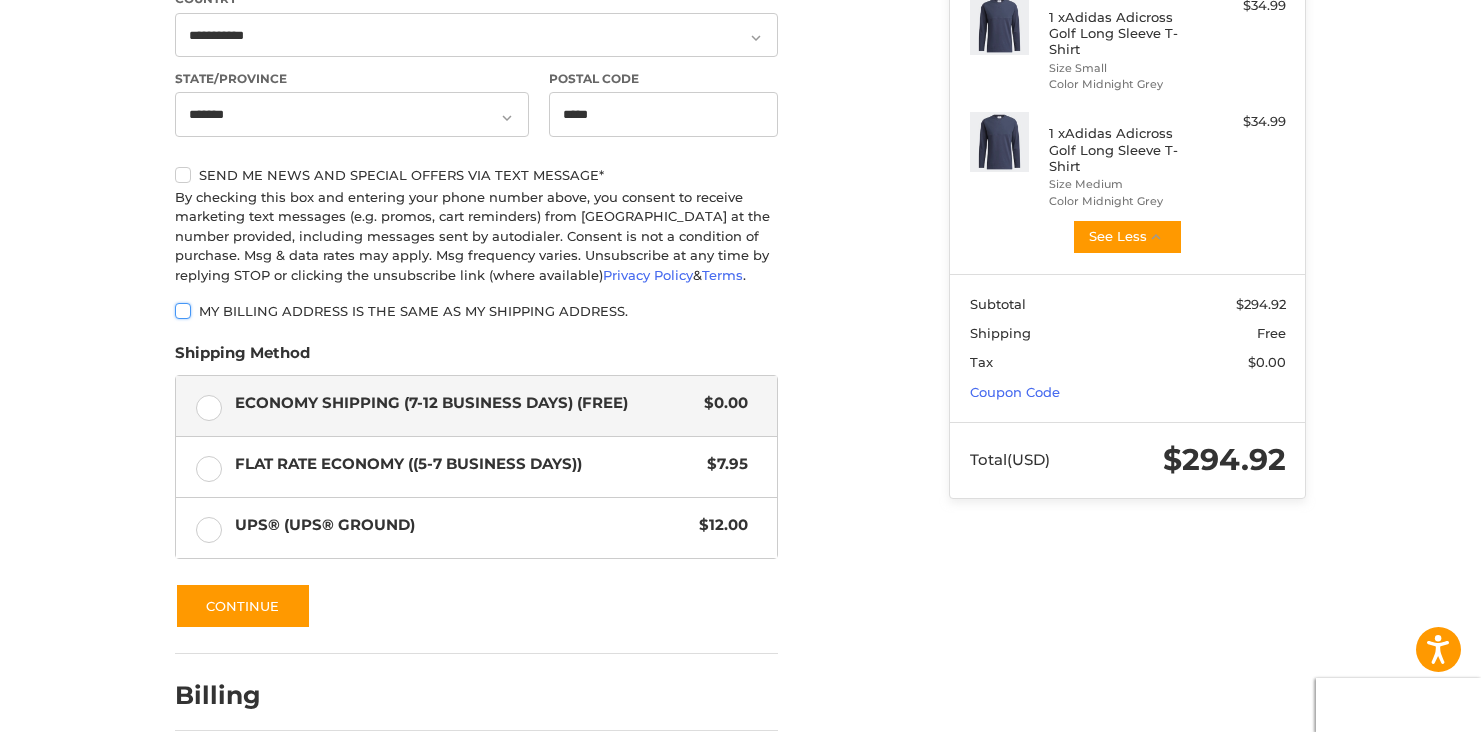 scroll, scrollTop: 932, scrollLeft: 0, axis: vertical 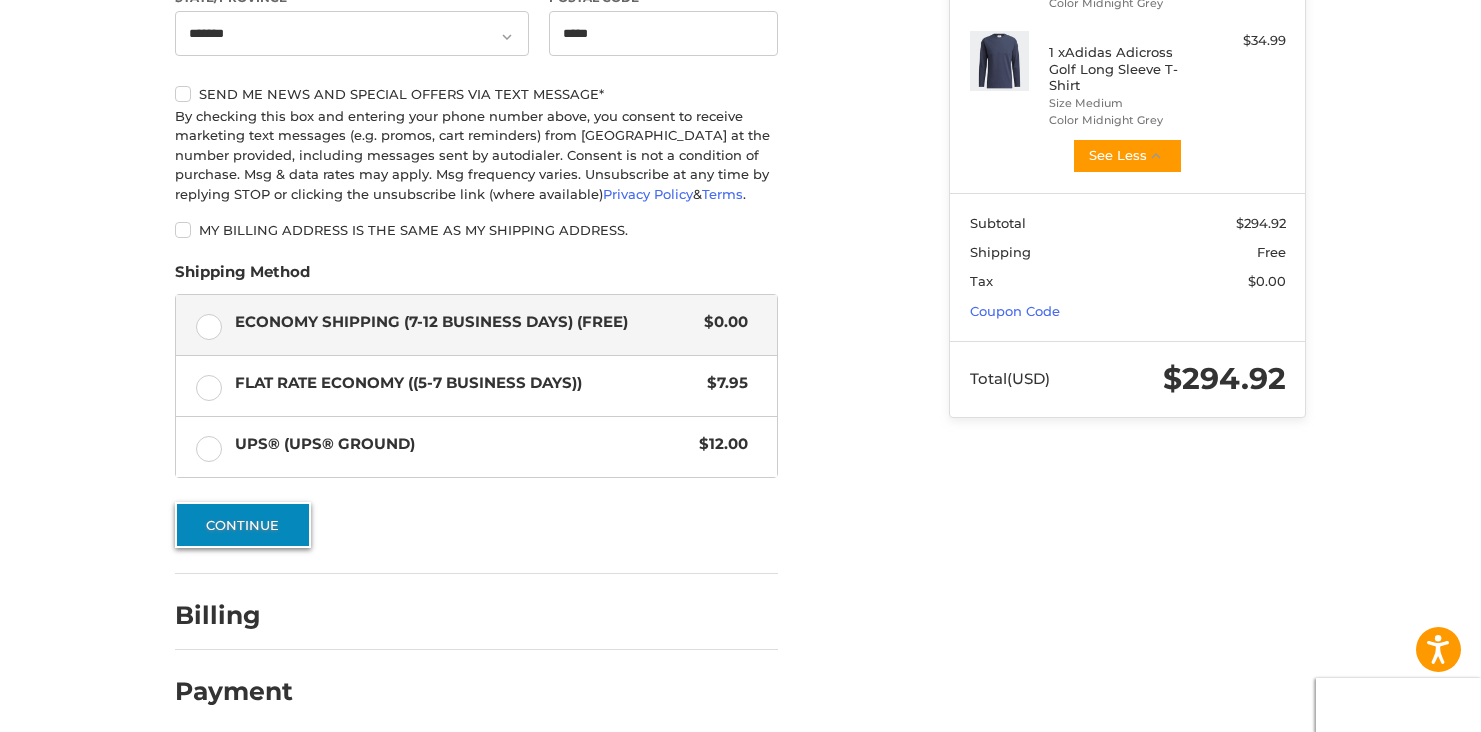drag, startPoint x: 263, startPoint y: 504, endPoint x: 282, endPoint y: 502, distance: 19.104973 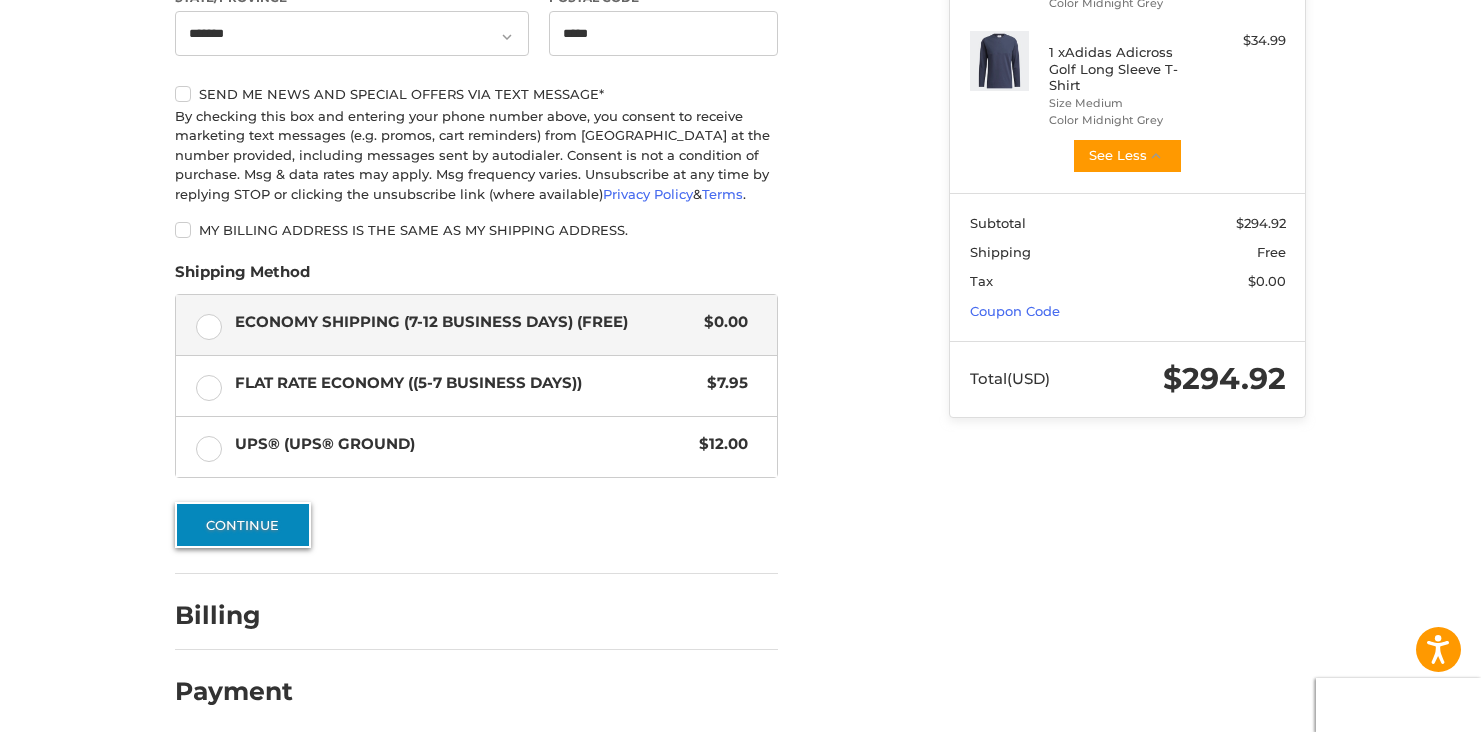 click on "Continue" at bounding box center [243, 525] 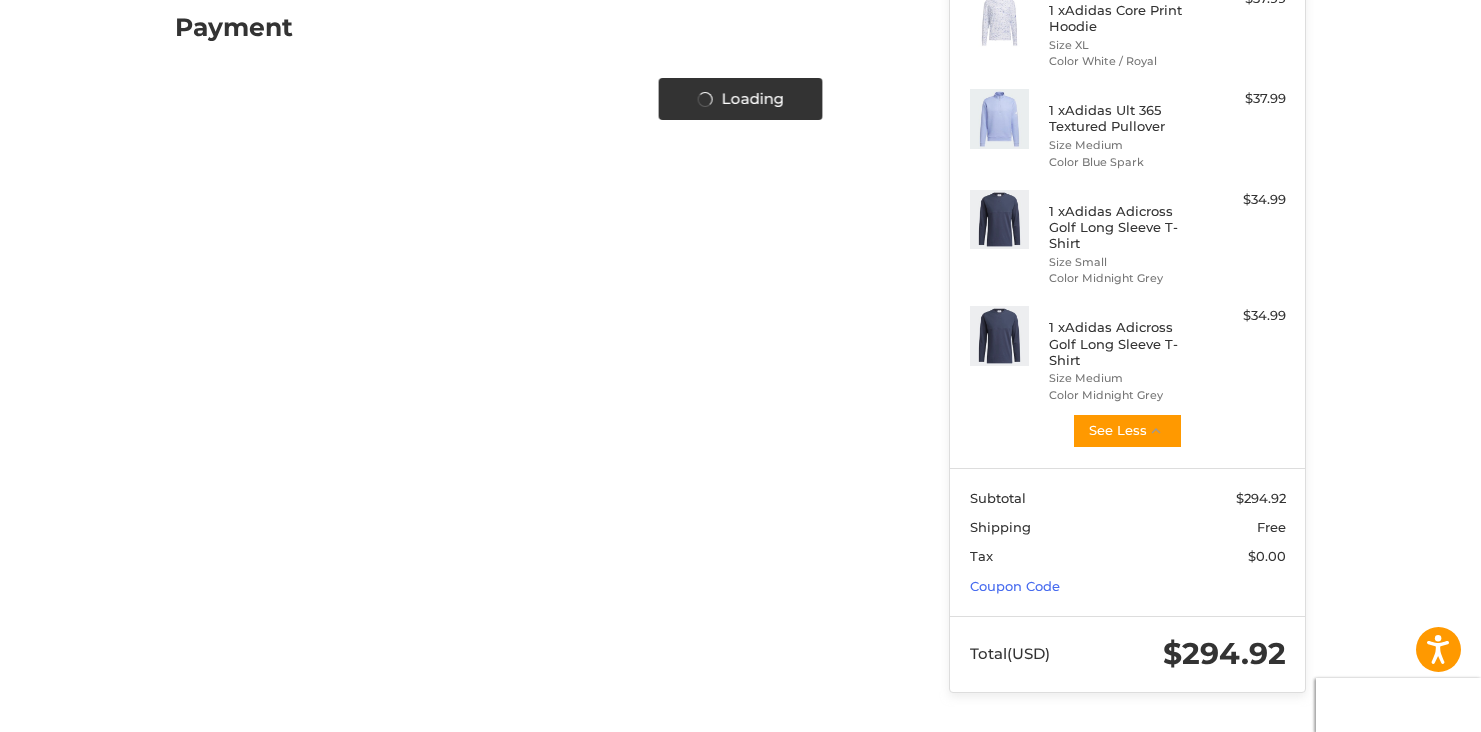 select on "**" 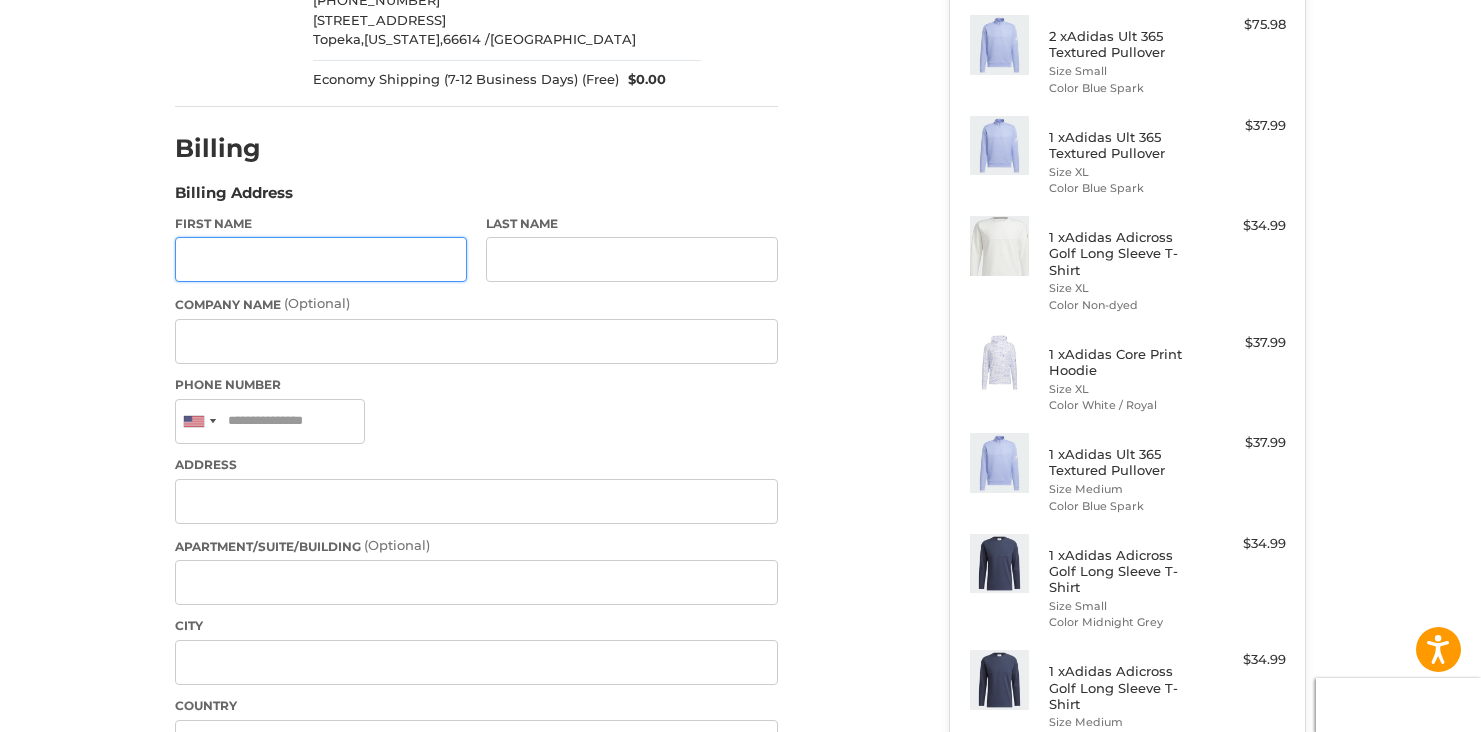 scroll, scrollTop: 259, scrollLeft: 0, axis: vertical 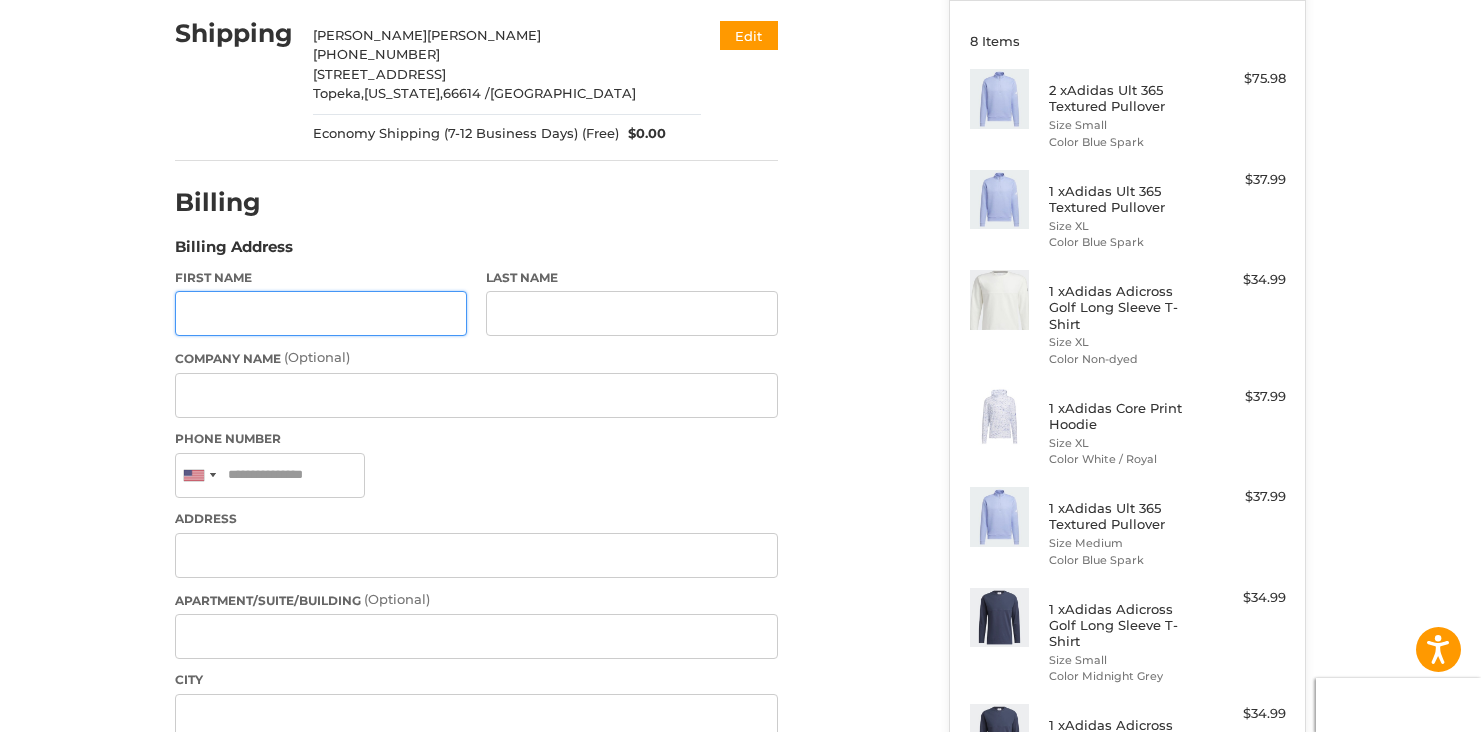 click on "First Name" at bounding box center [321, 313] 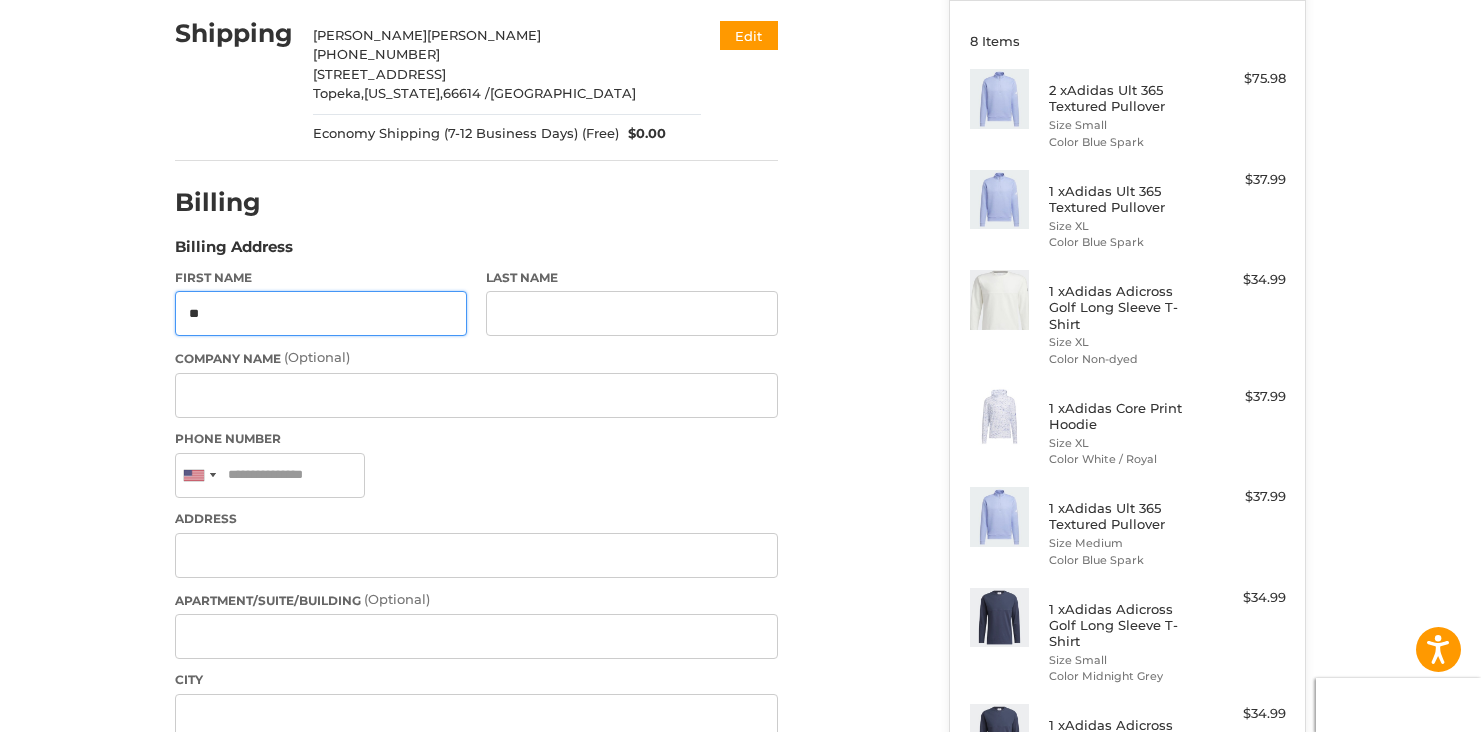 type on "*" 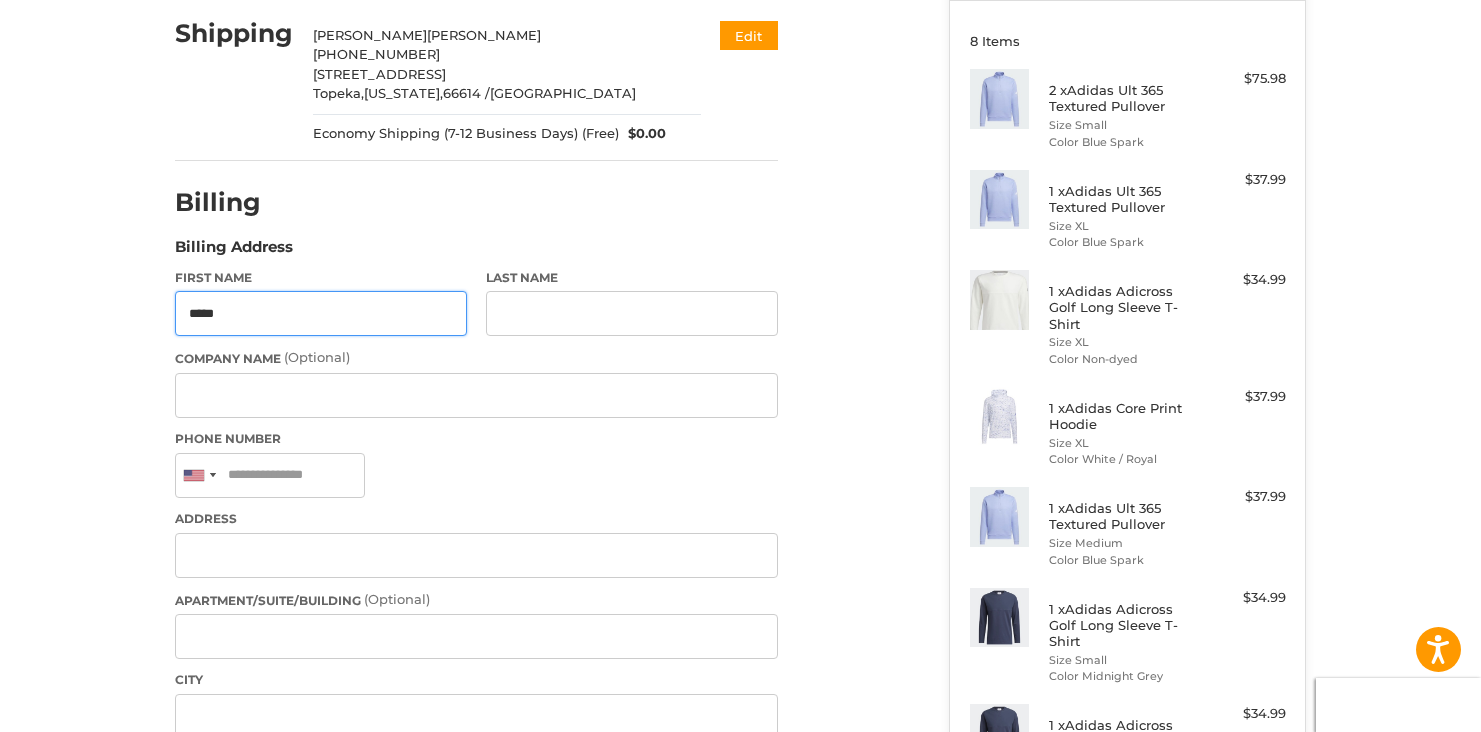 scroll, scrollTop: 258, scrollLeft: 0, axis: vertical 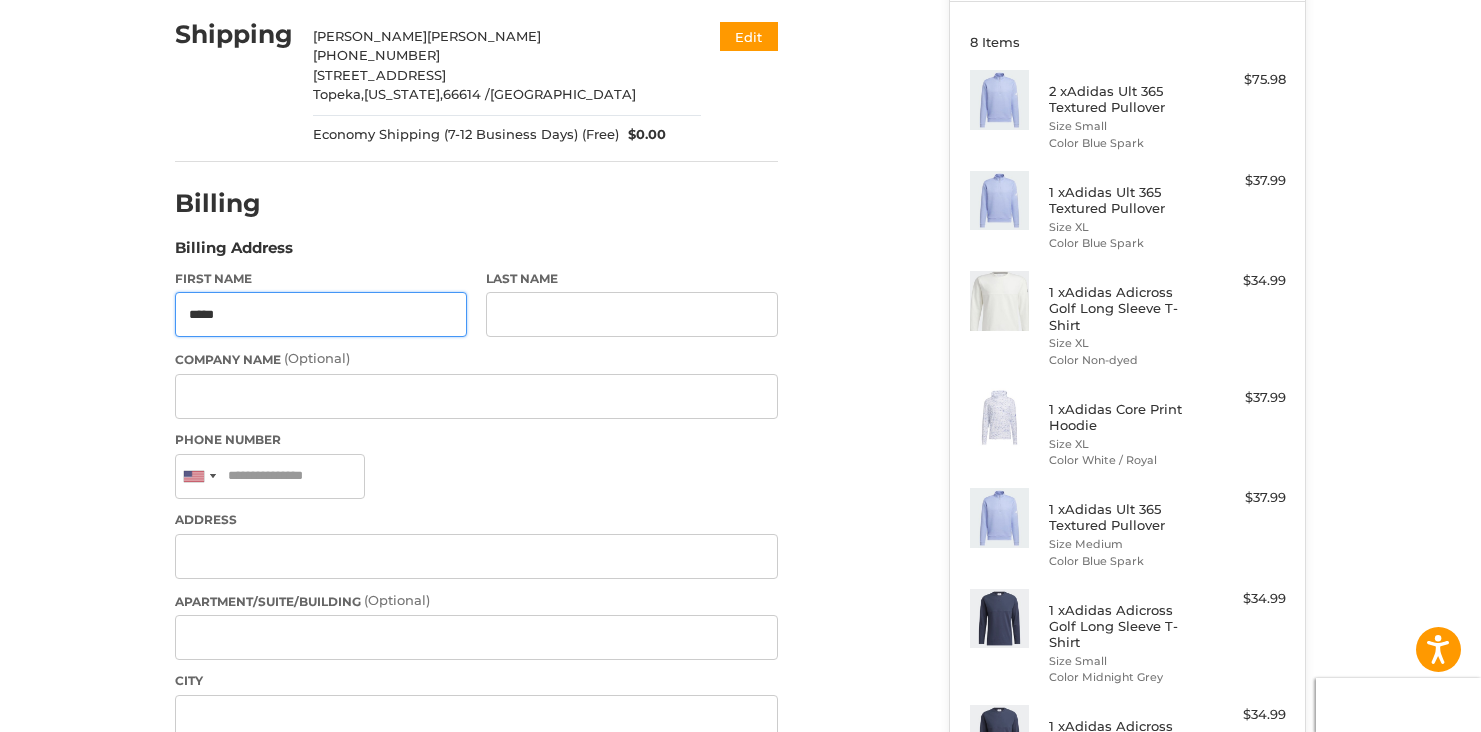 type on "****" 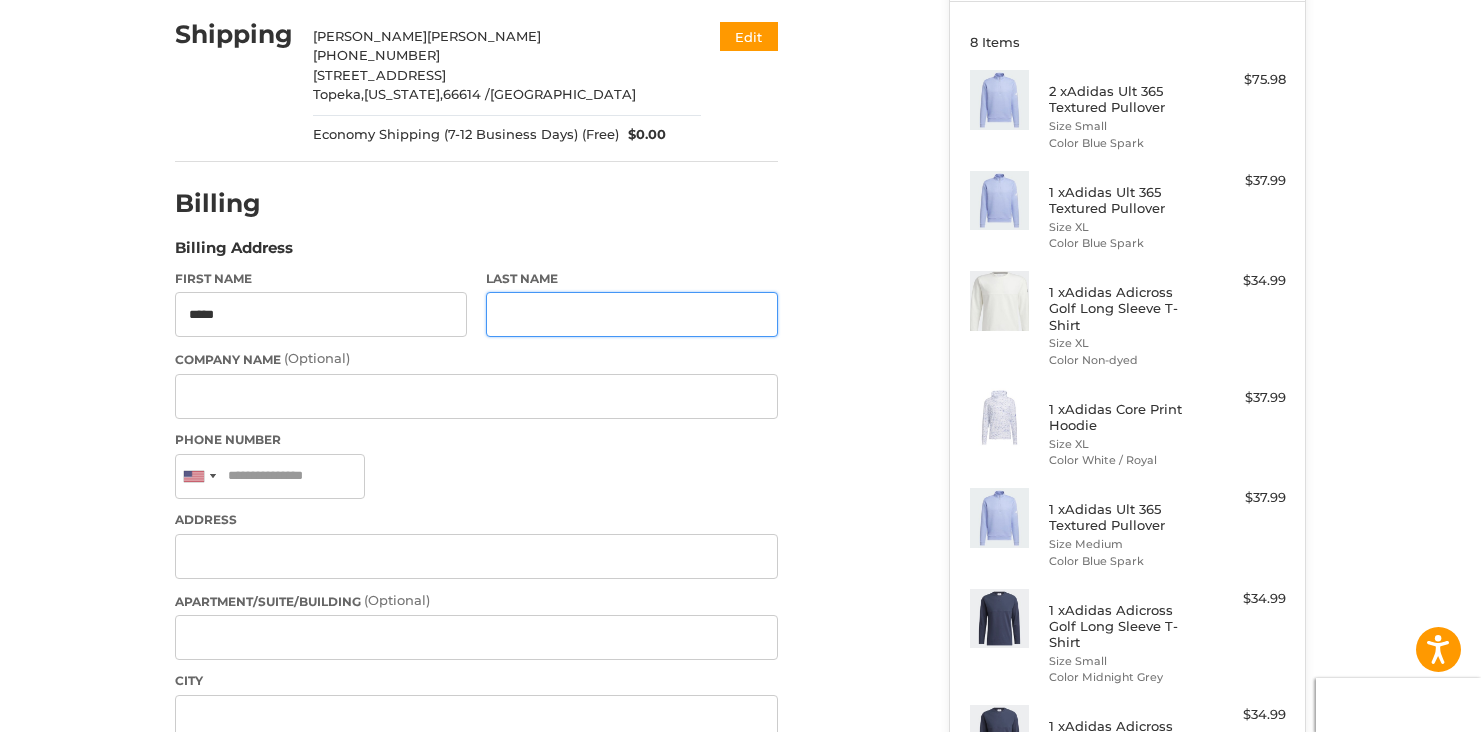 click on "Last Name" at bounding box center (632, 314) 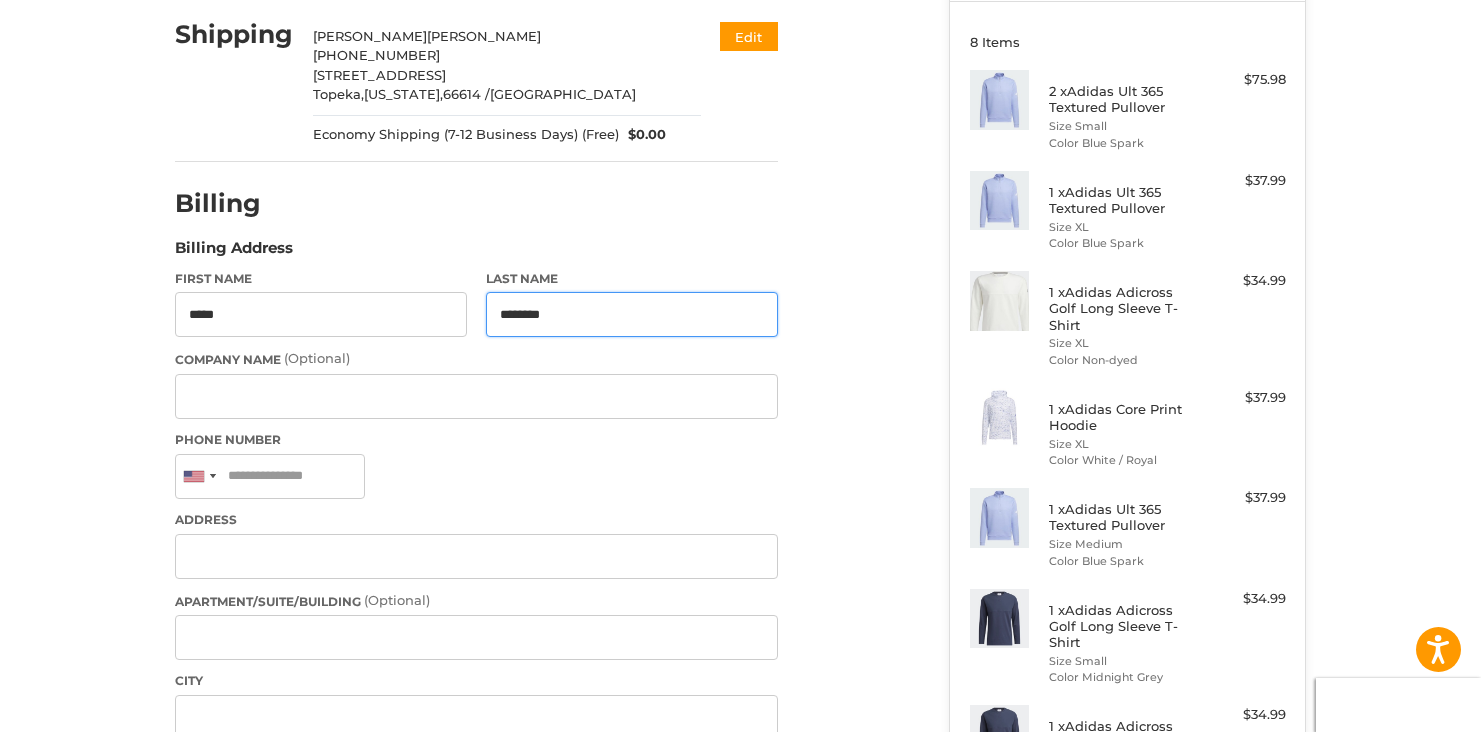 type on "********" 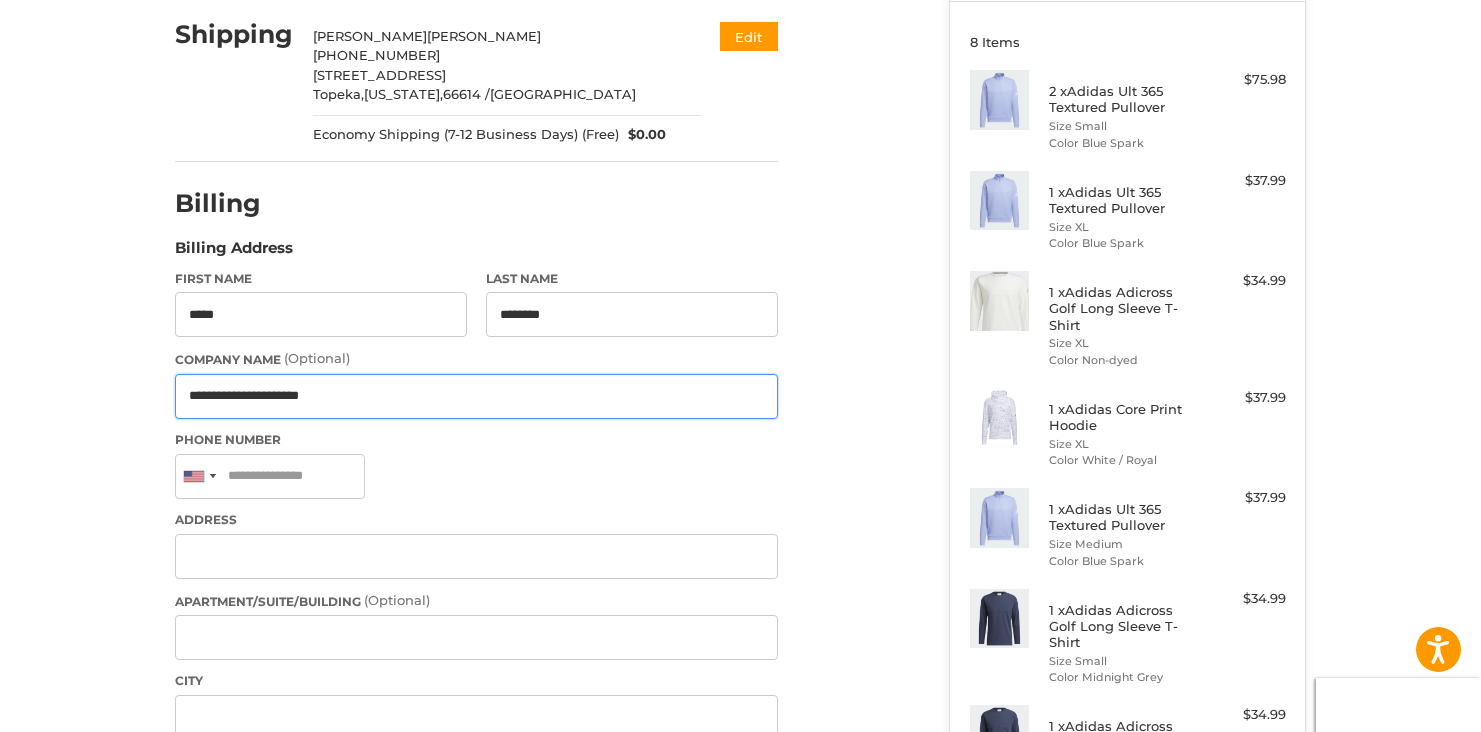 type on "**********" 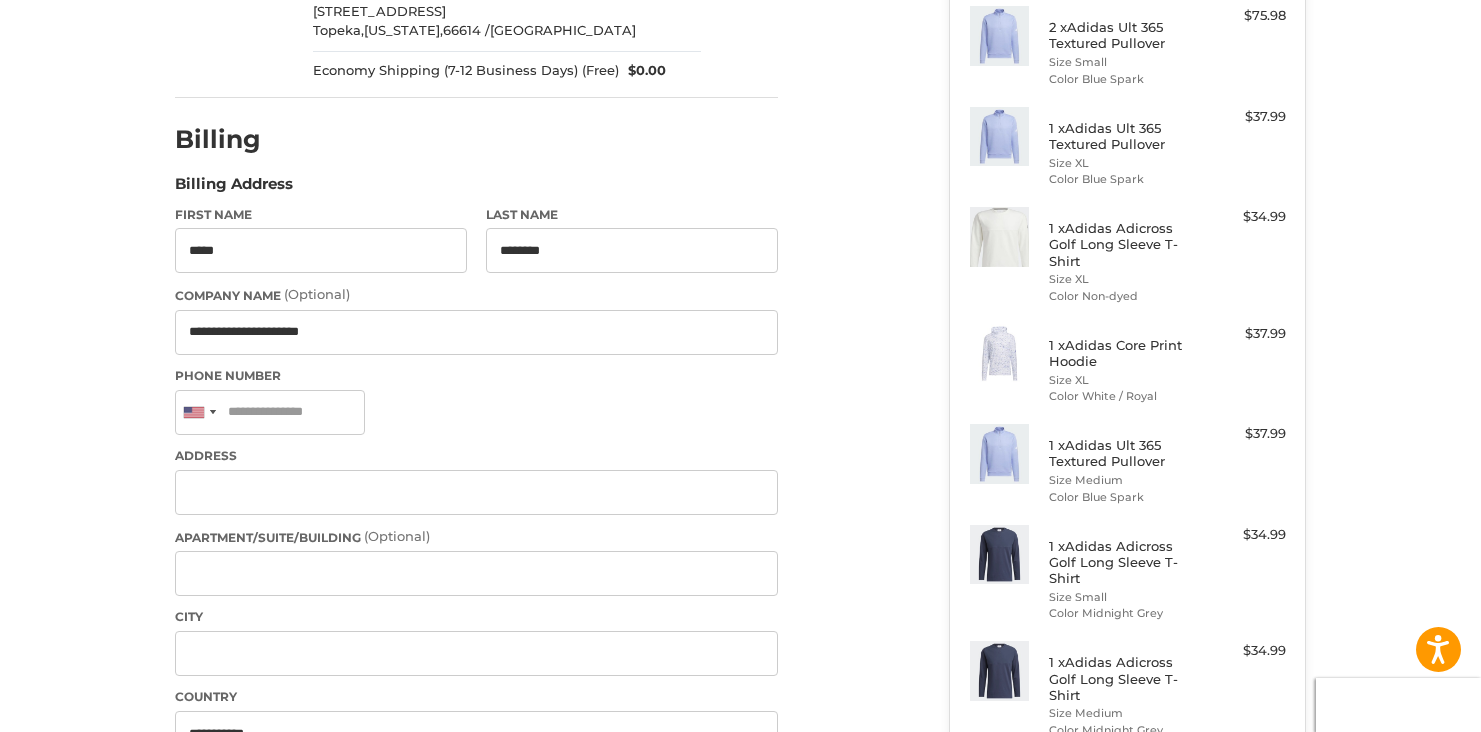 scroll, scrollTop: 326, scrollLeft: 0, axis: vertical 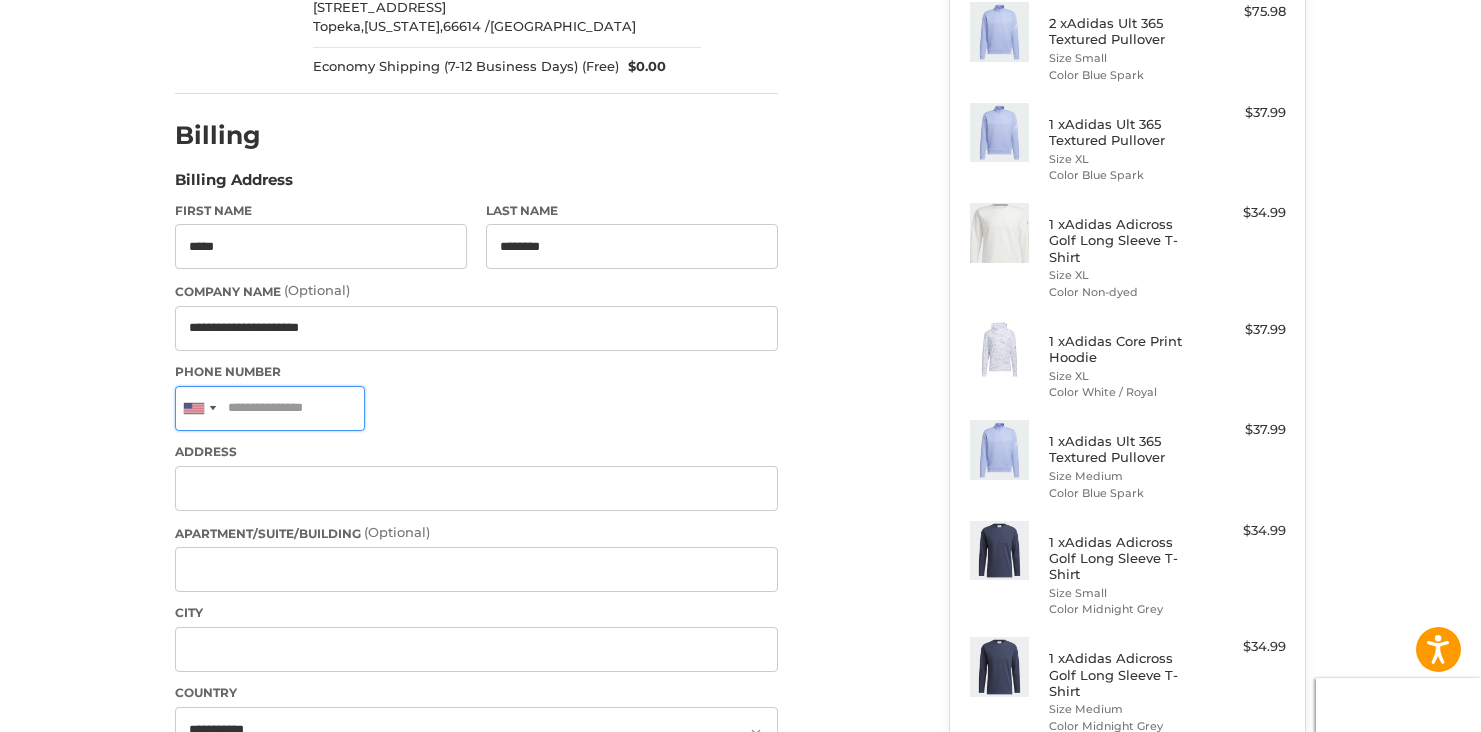 click on "Phone Number" at bounding box center (270, 408) 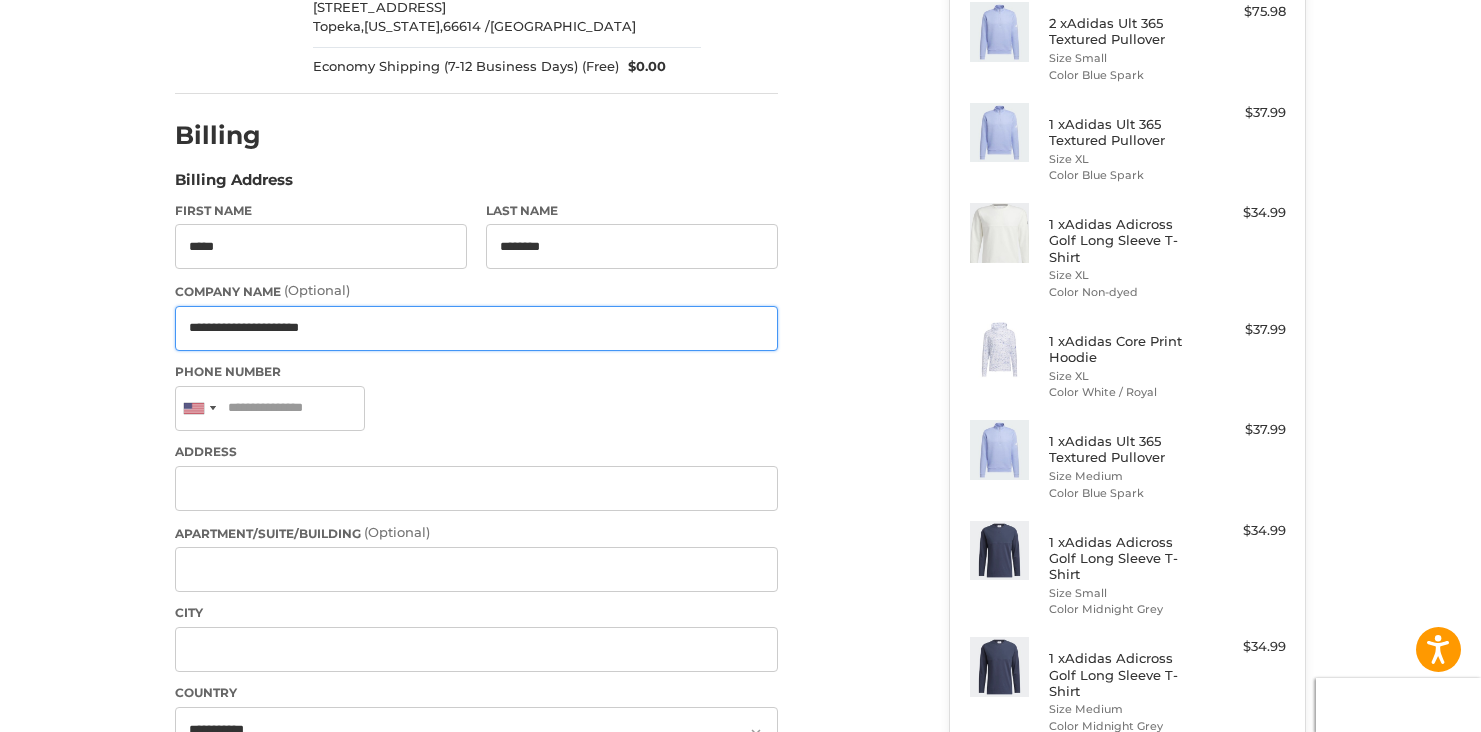 drag, startPoint x: 390, startPoint y: 313, endPoint x: 142, endPoint y: 308, distance: 248.0504 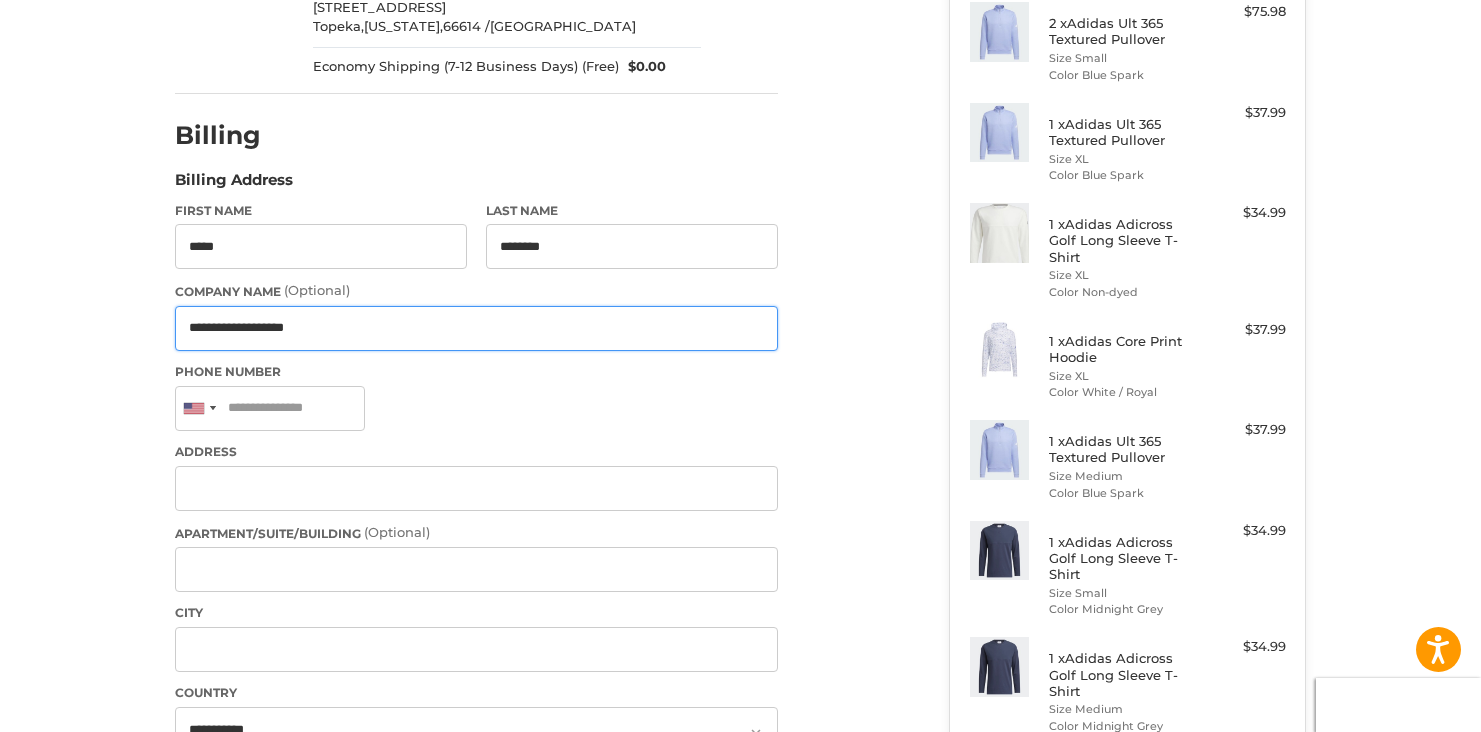 type on "**********" 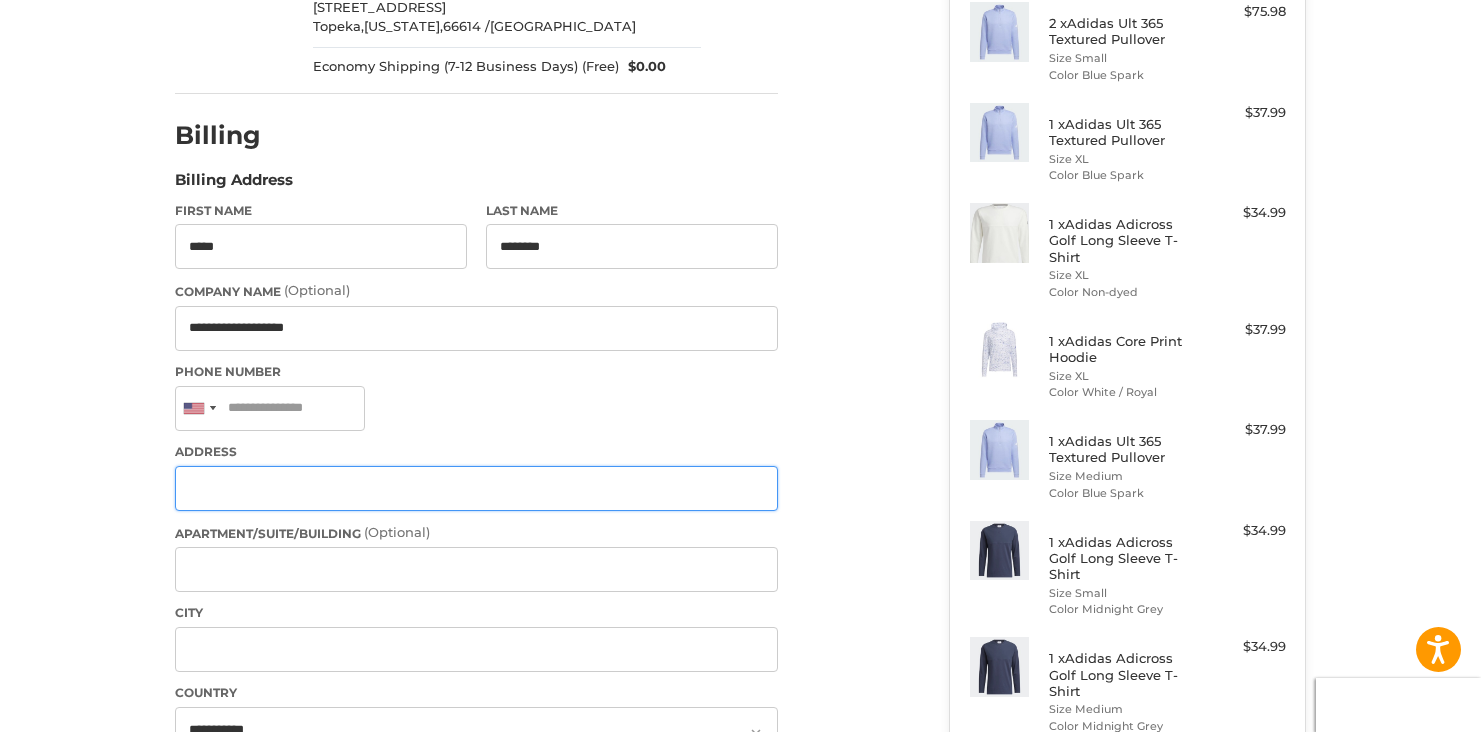 click on "Address" at bounding box center [476, 488] 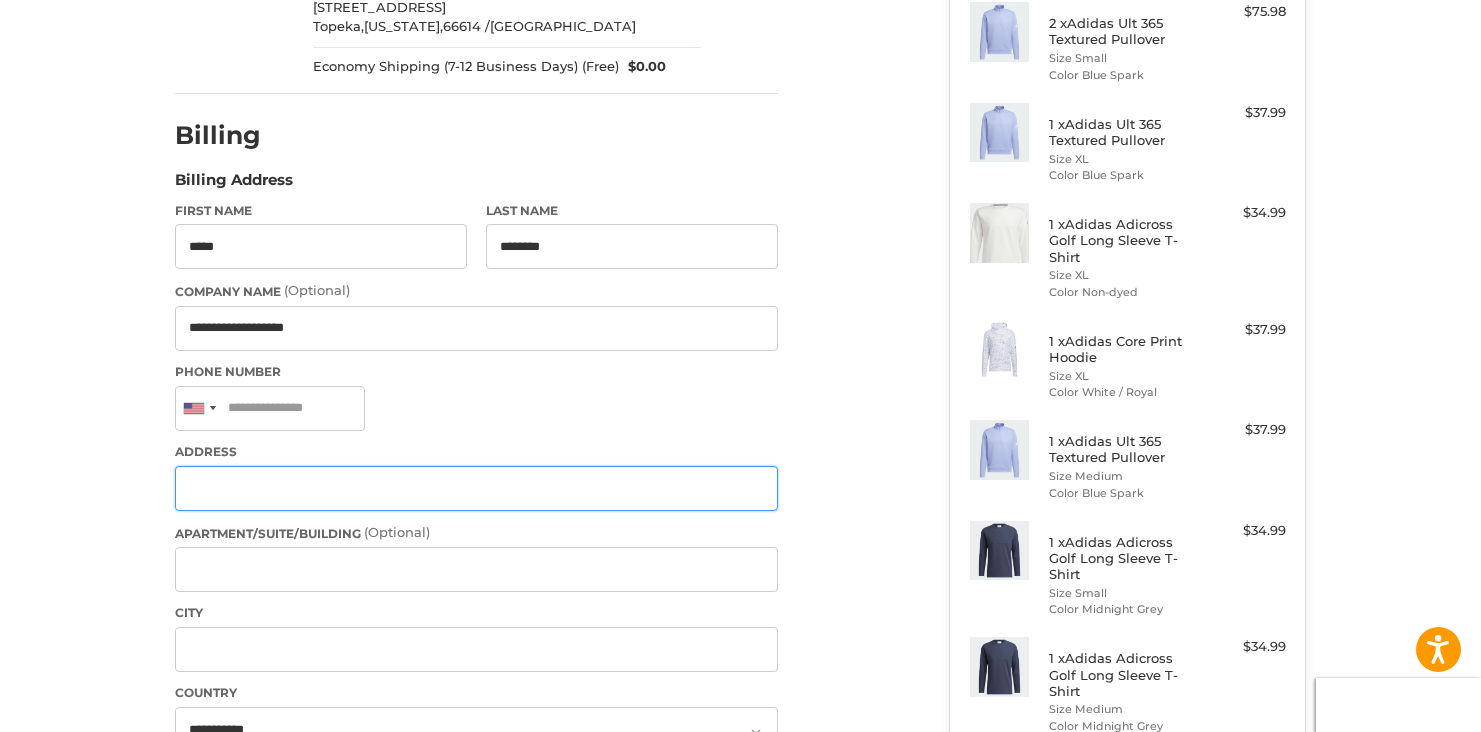 paste on "**********" 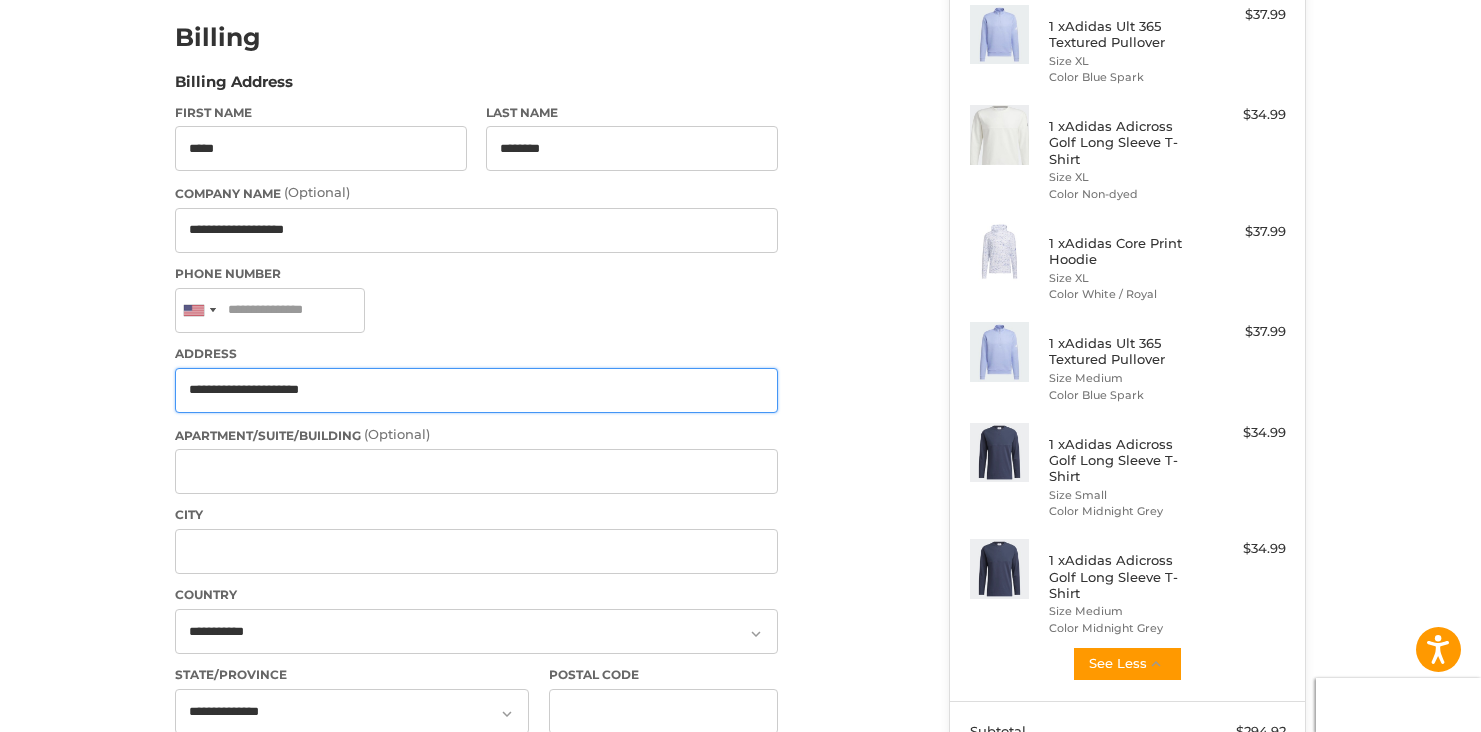scroll, scrollTop: 657, scrollLeft: 0, axis: vertical 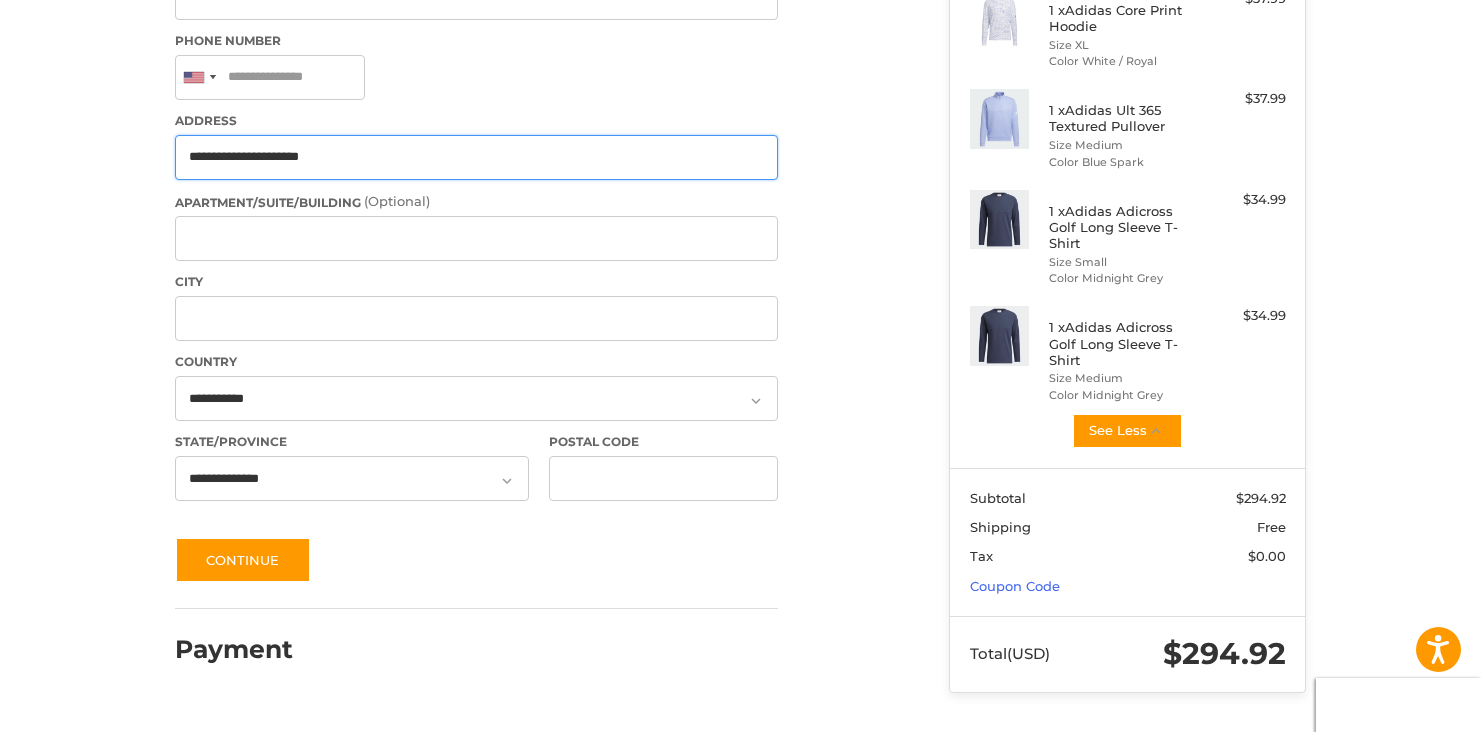 type on "**********" 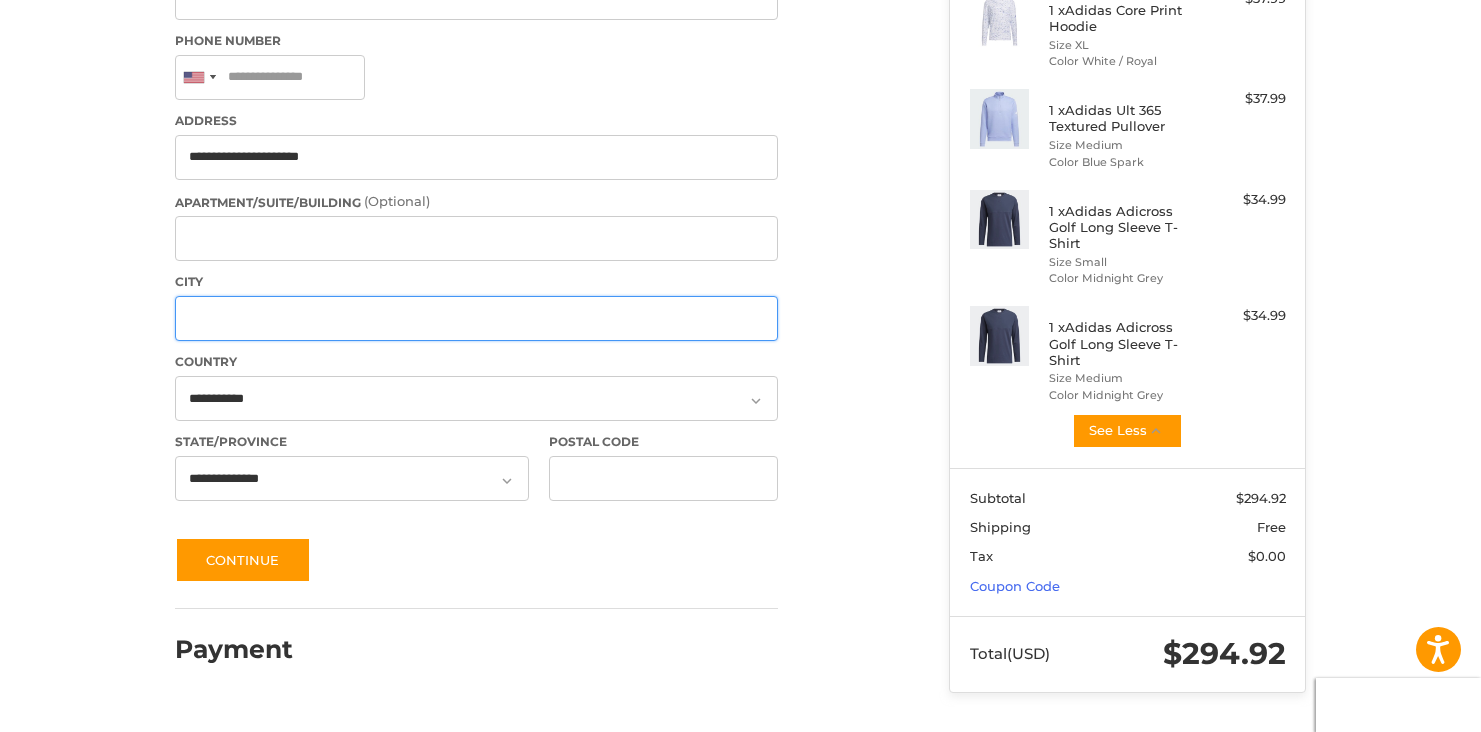 click on "City" at bounding box center (476, 318) 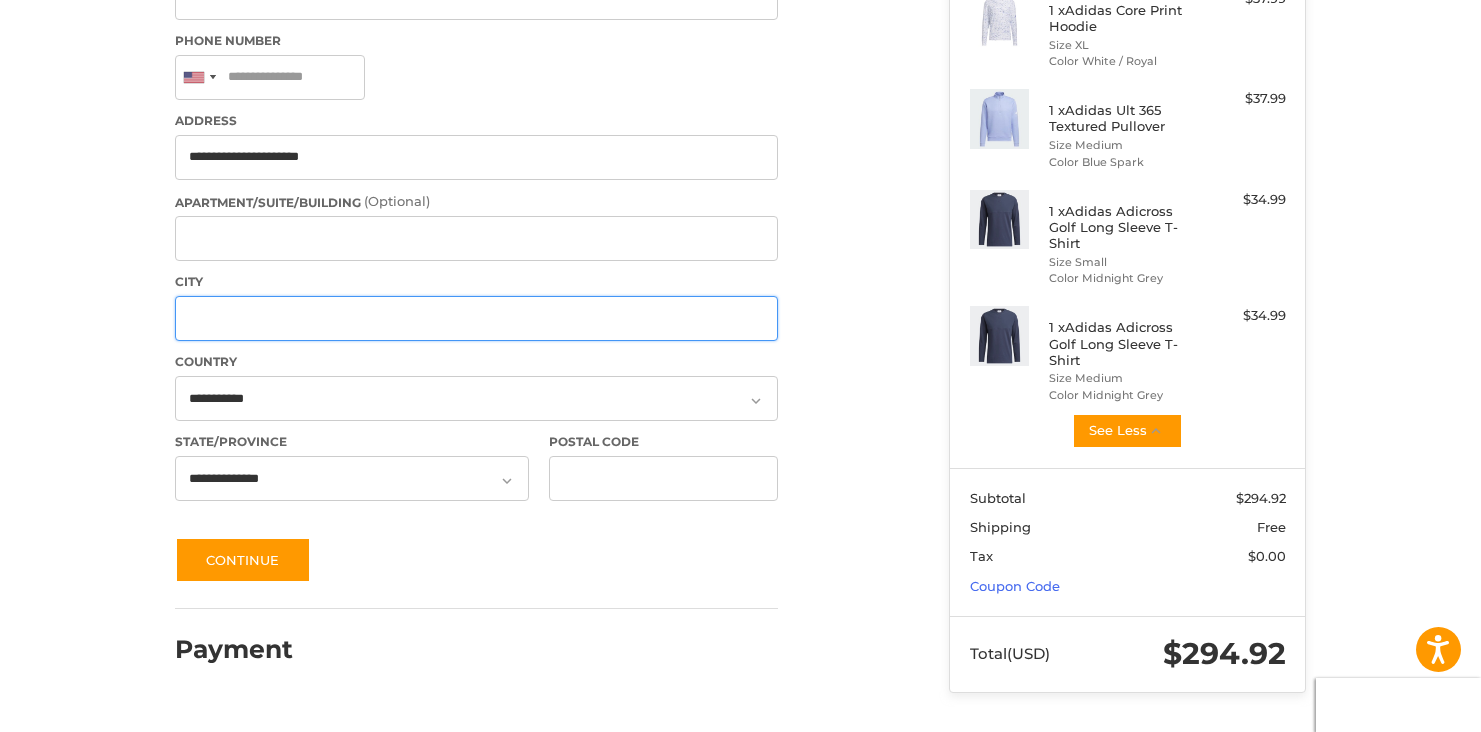 type on "******" 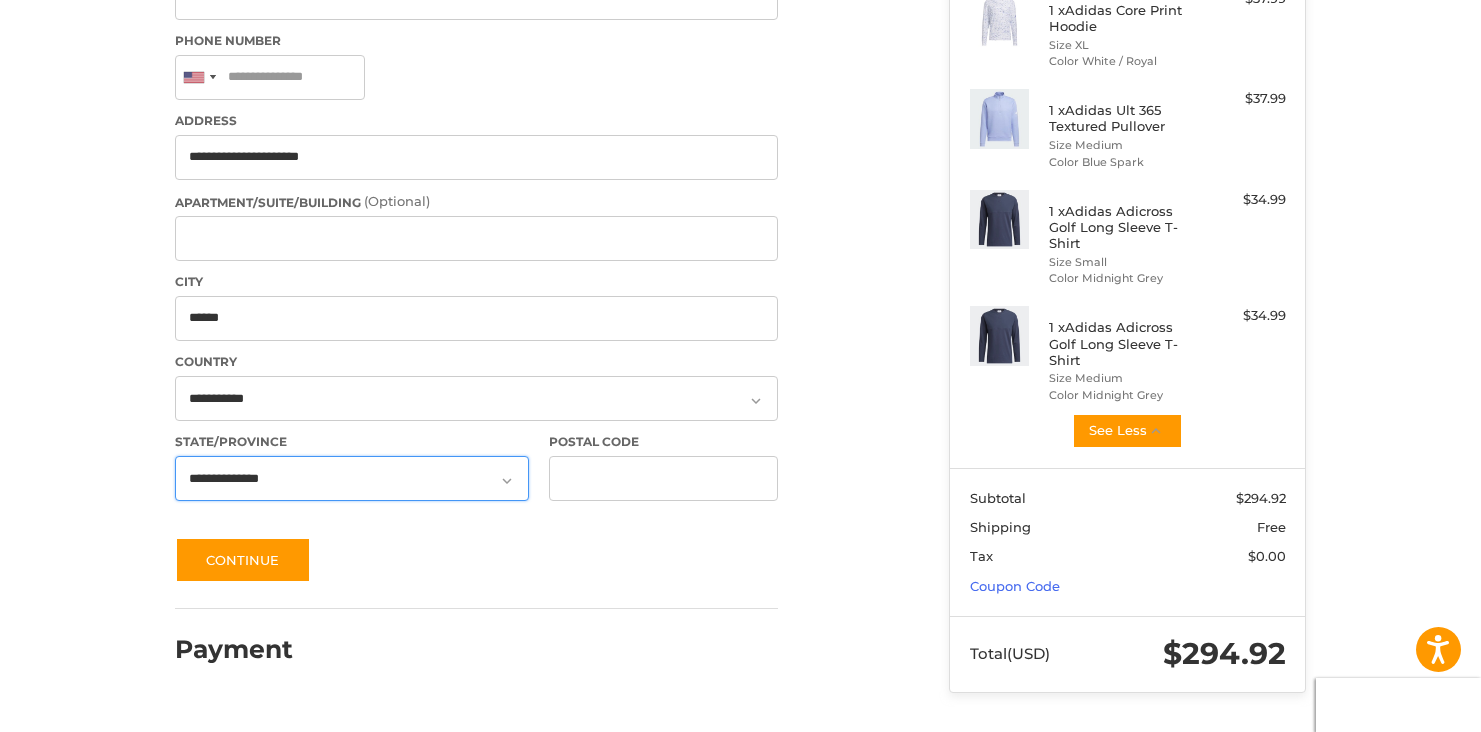 click on "**********" at bounding box center (352, 478) 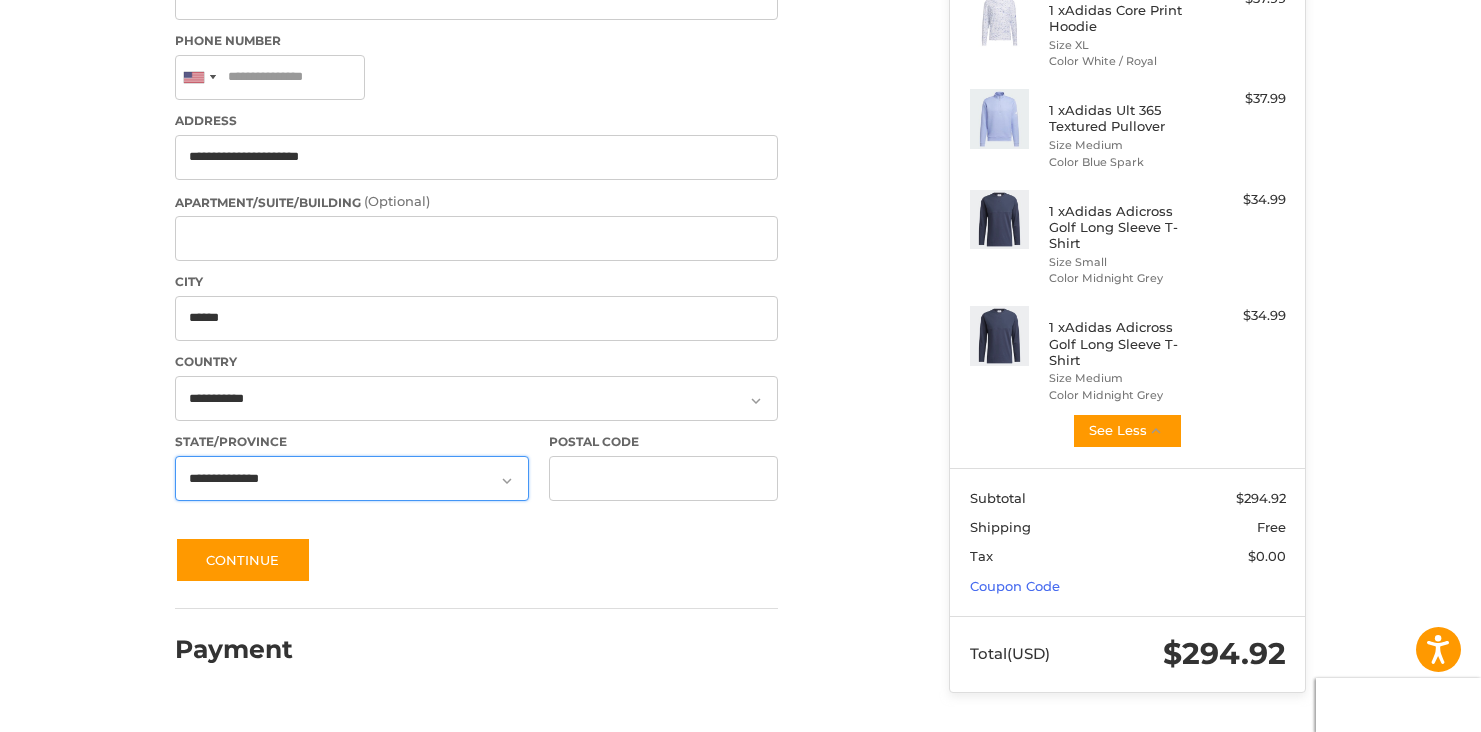 select on "**" 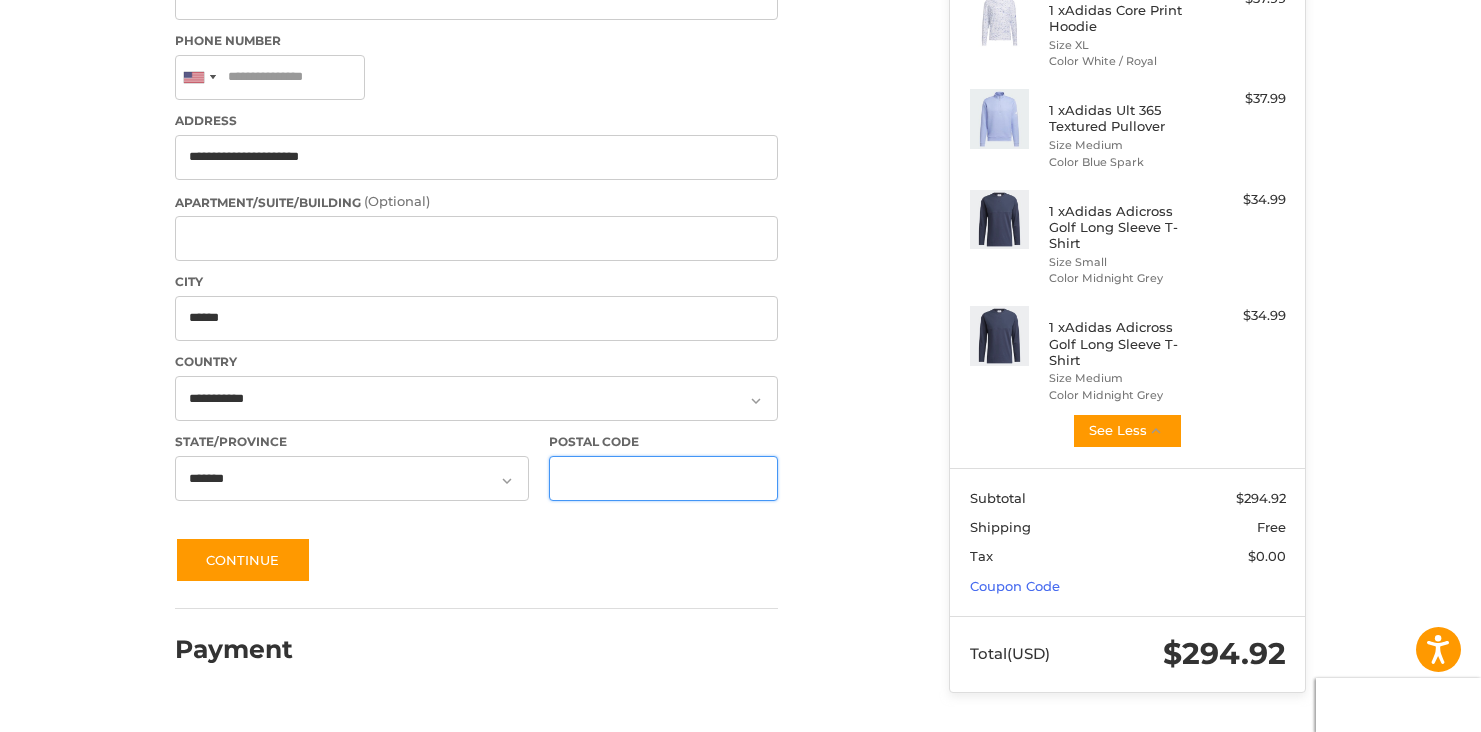 click on "Postal Code" at bounding box center [664, 478] 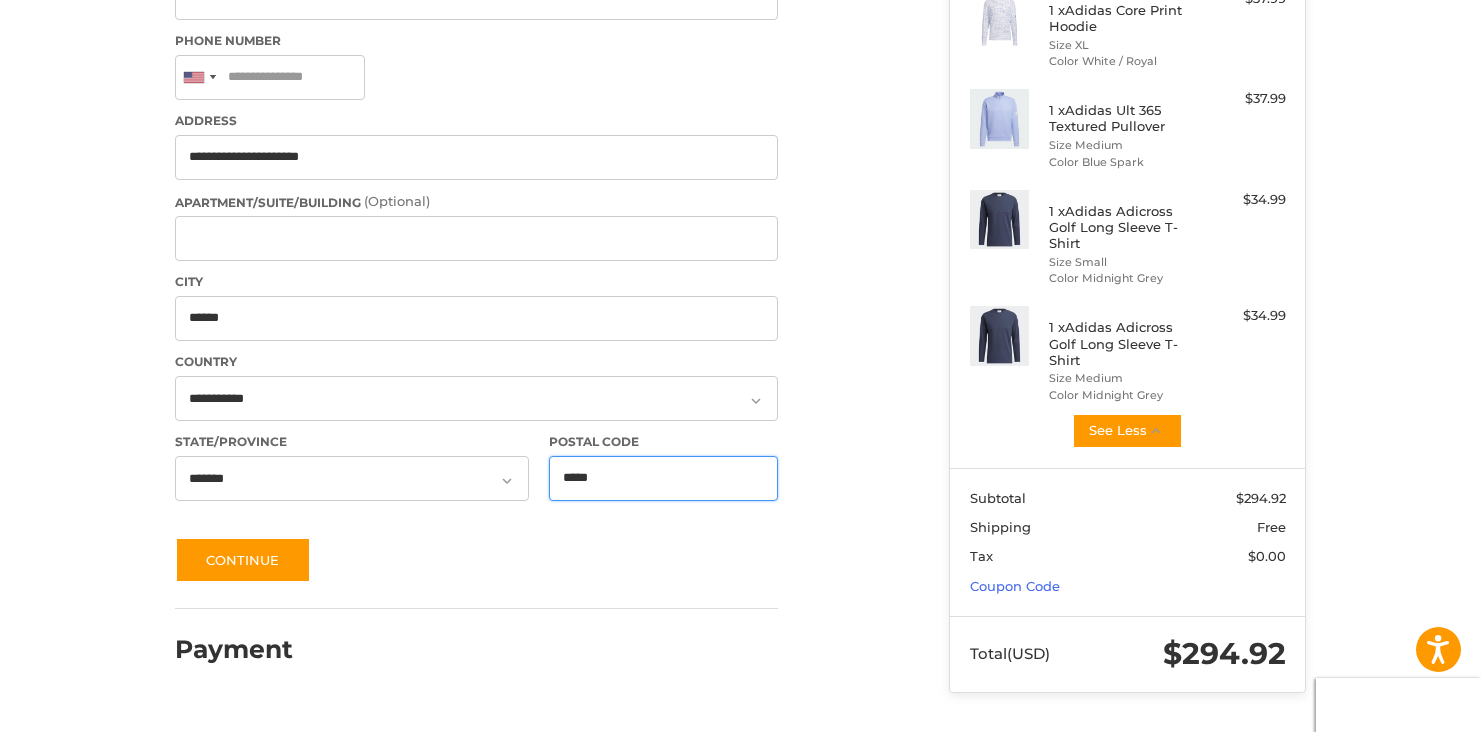 type on "*****" 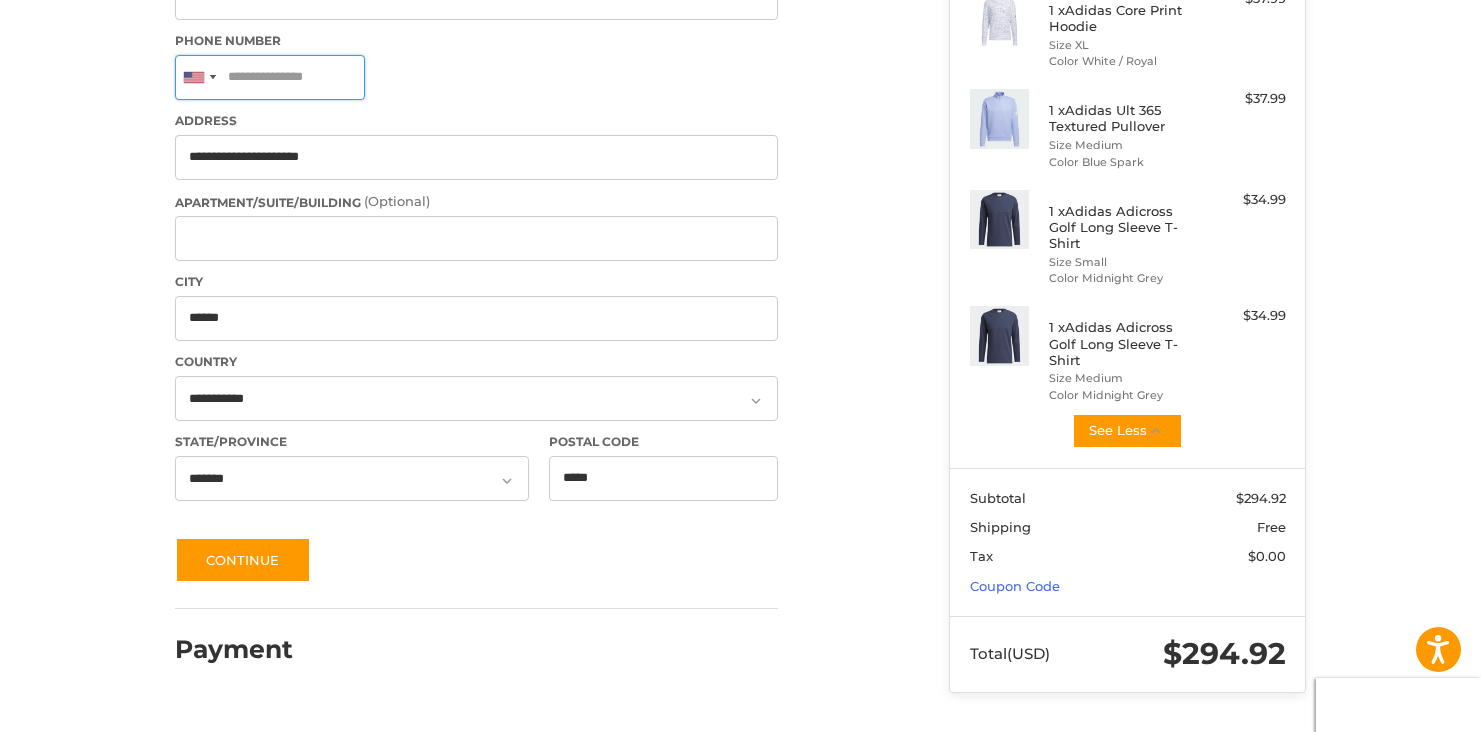 click on "Phone Number" at bounding box center (270, 77) 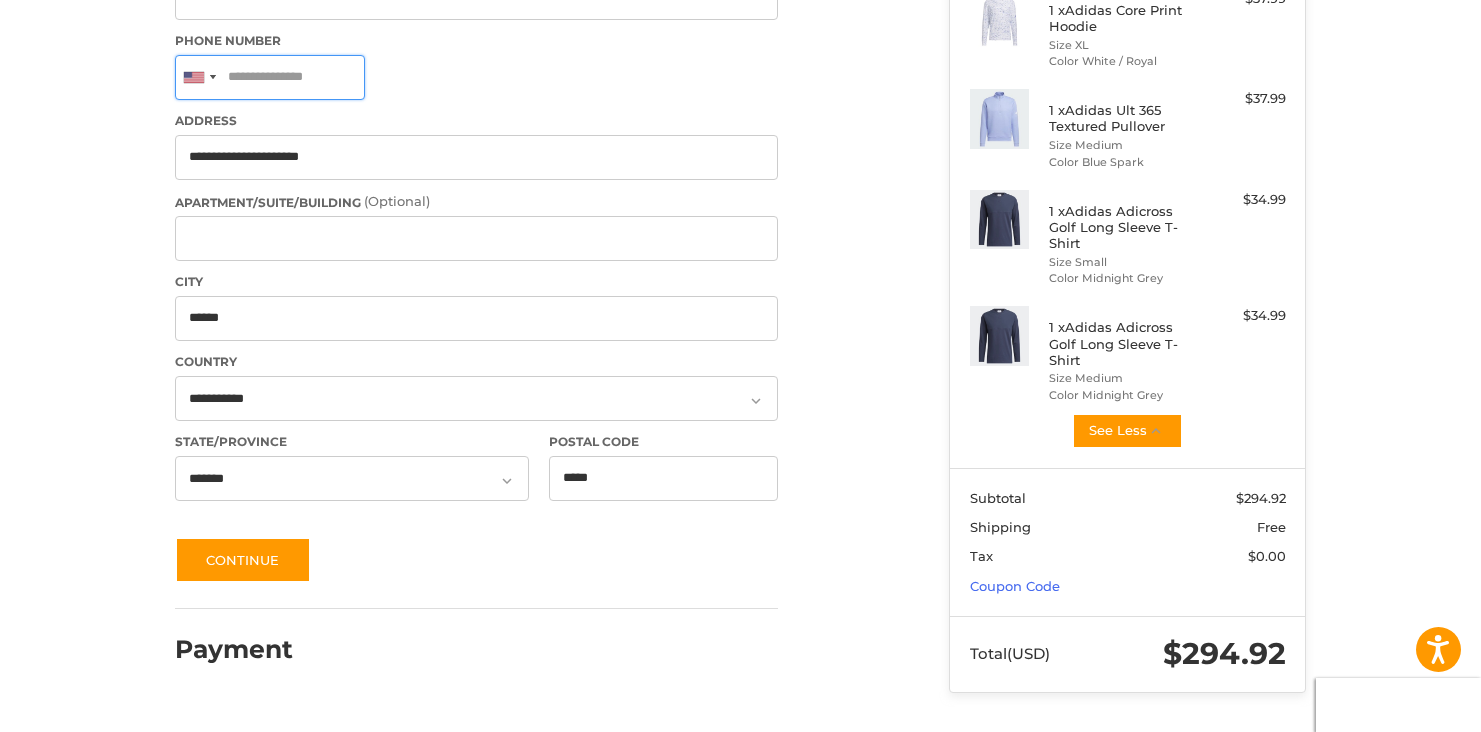 click on "Phone Number" at bounding box center [270, 77] 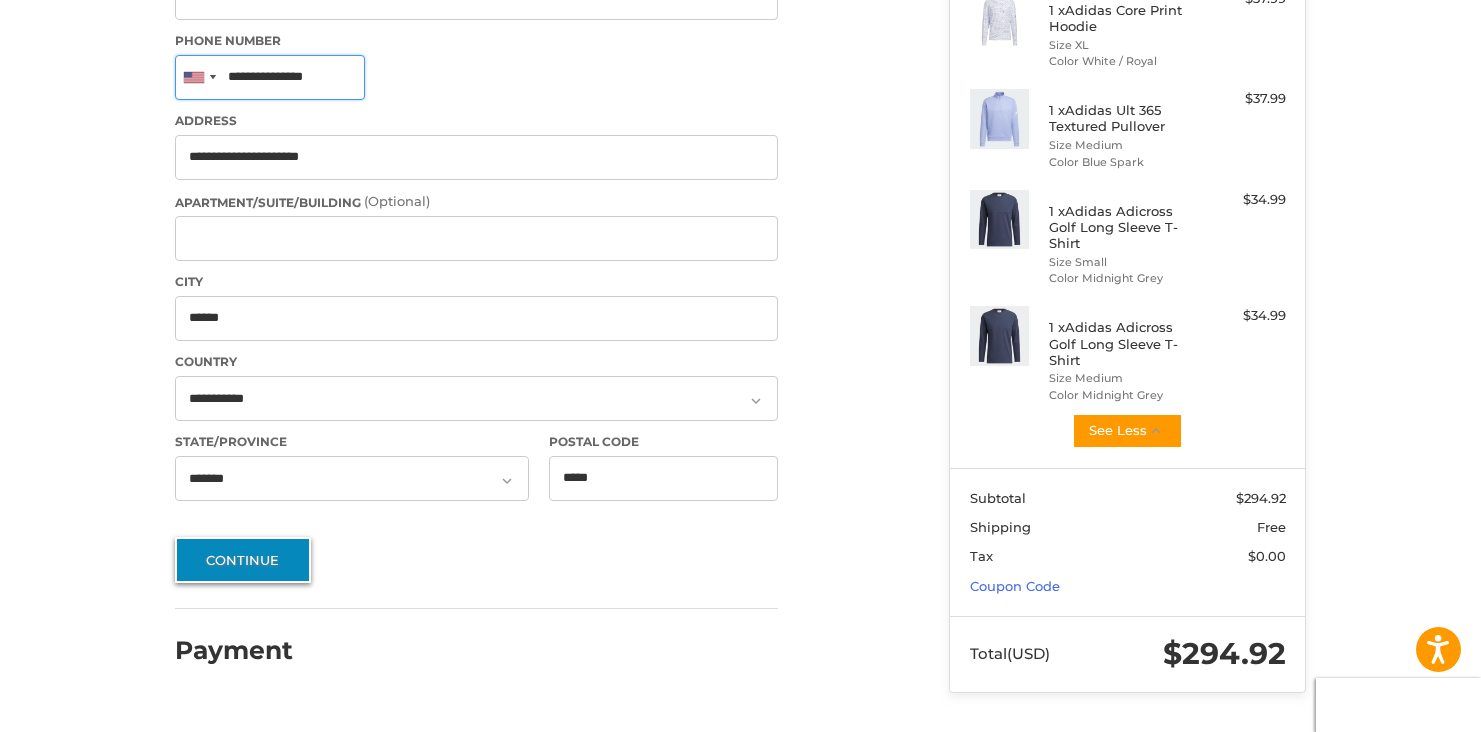 type on "**********" 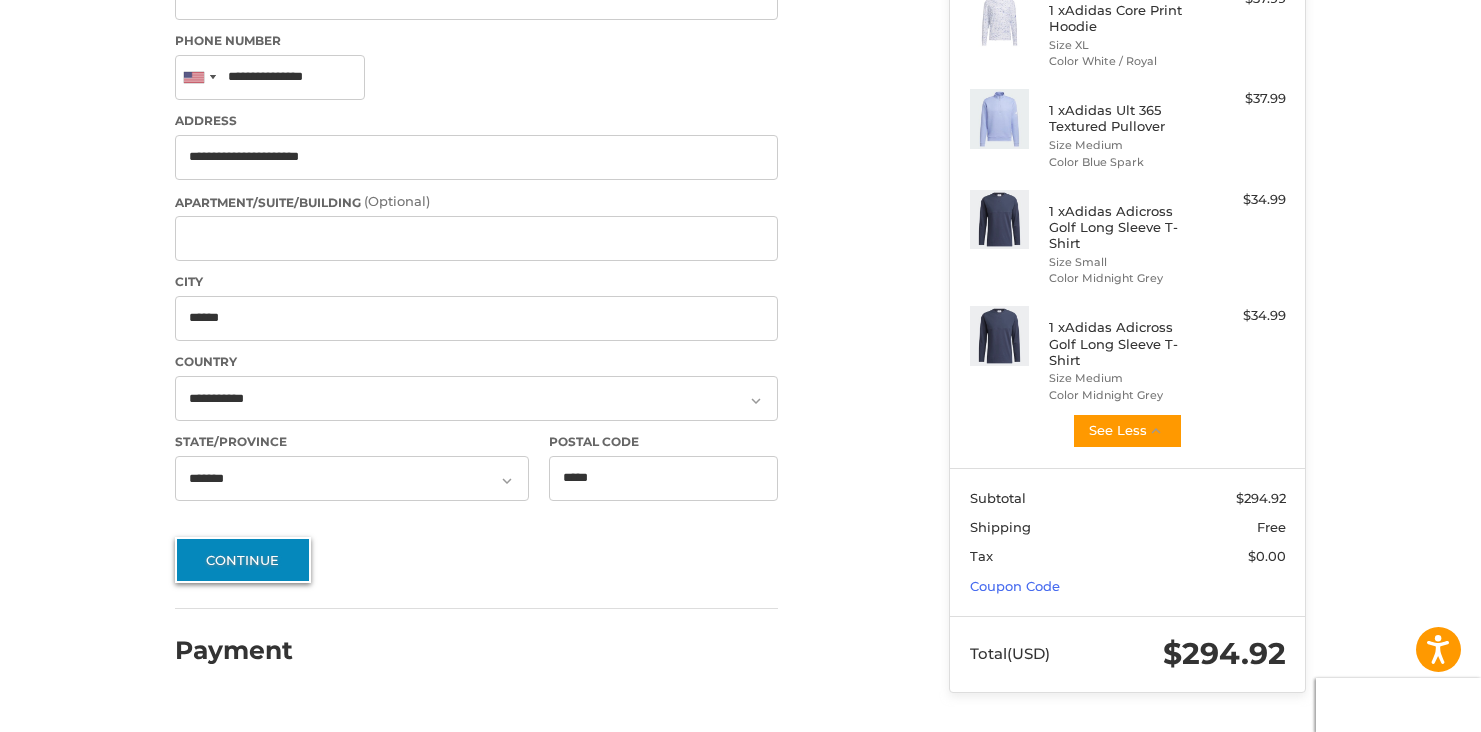 click on "Continue" at bounding box center [243, 560] 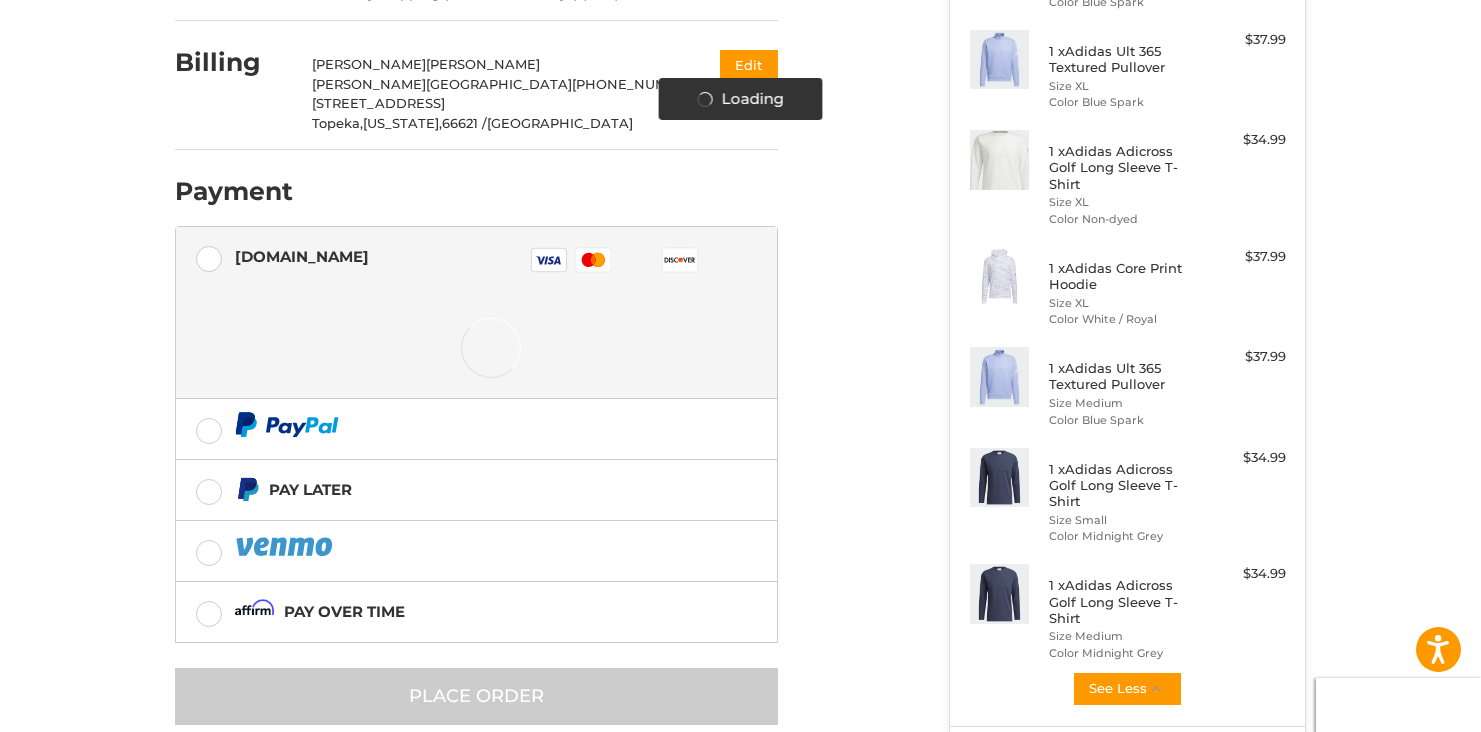 scroll, scrollTop: 389, scrollLeft: 0, axis: vertical 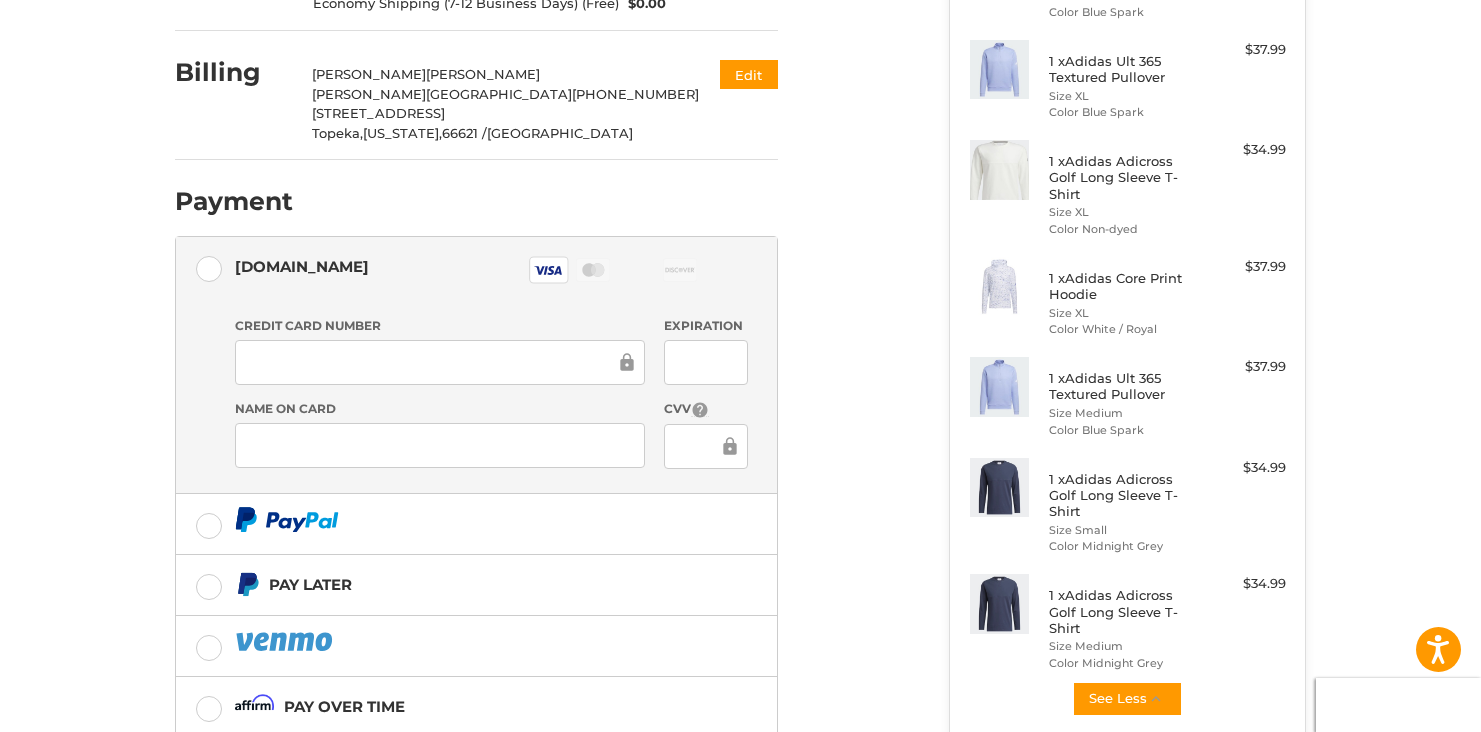 click at bounding box center (440, 445) 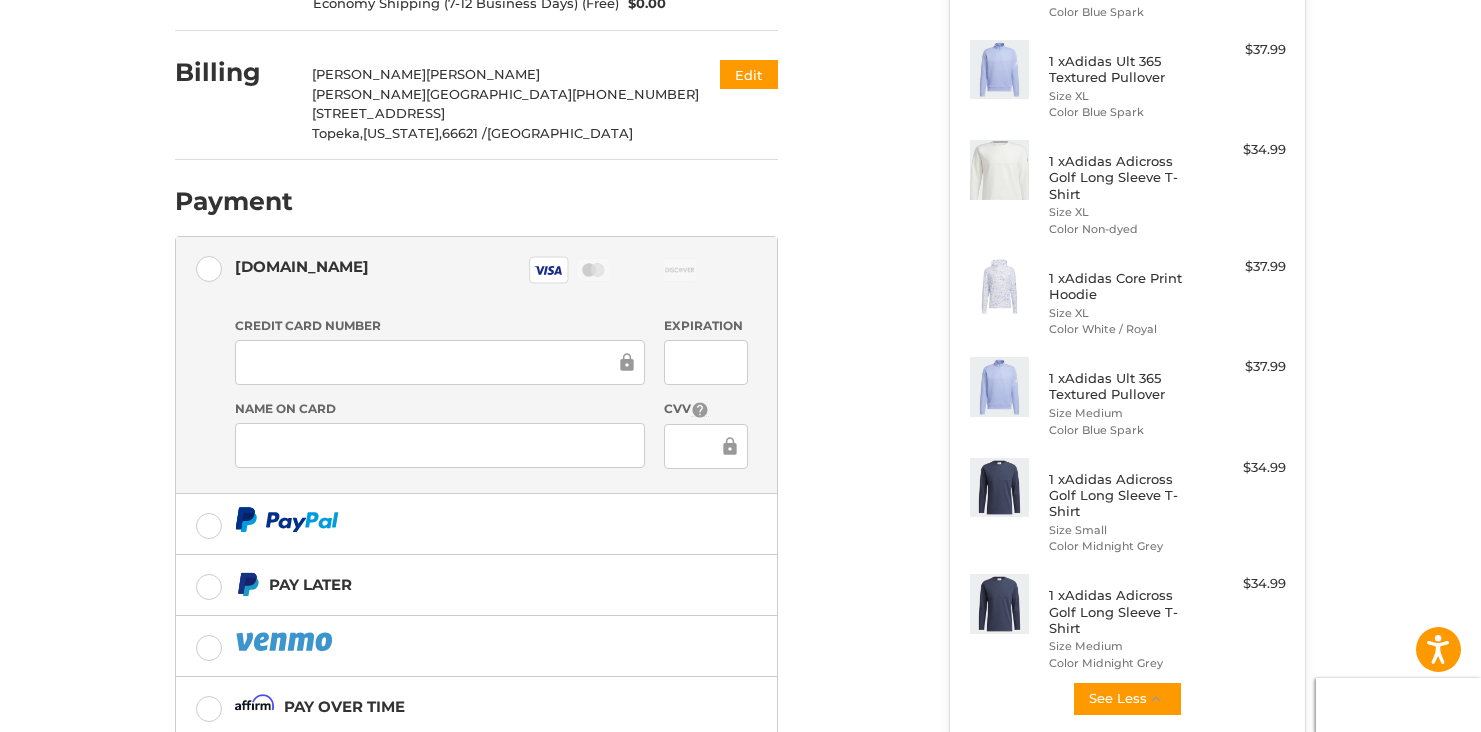 click on "Customer [PERSON_NAME][EMAIL_ADDRESS][PERSON_NAME][PERSON_NAME][DOMAIN_NAME] Edit Shipping [PERSON_NAME]   +1 7856701796 [STREET_ADDRESS][US_STATE]  Economy Shipping (7-12 Business Days) (Free) $0.00 Edit Billing [PERSON_NAME][GEOGRAPHIC_DATA]  +1 7856701796 [STREET_ADDRESS][US_STATE]  Edit Payment Payment Methods [DOMAIN_NAME] [DOMAIN_NAME] Visa Master Amex Discover Diners Club JCB Credit card Credit Card Number Expiration Name on Card CVV Pay Later Pay over time Redeemable Payments Coupon Code Place Order" at bounding box center [515, 295] 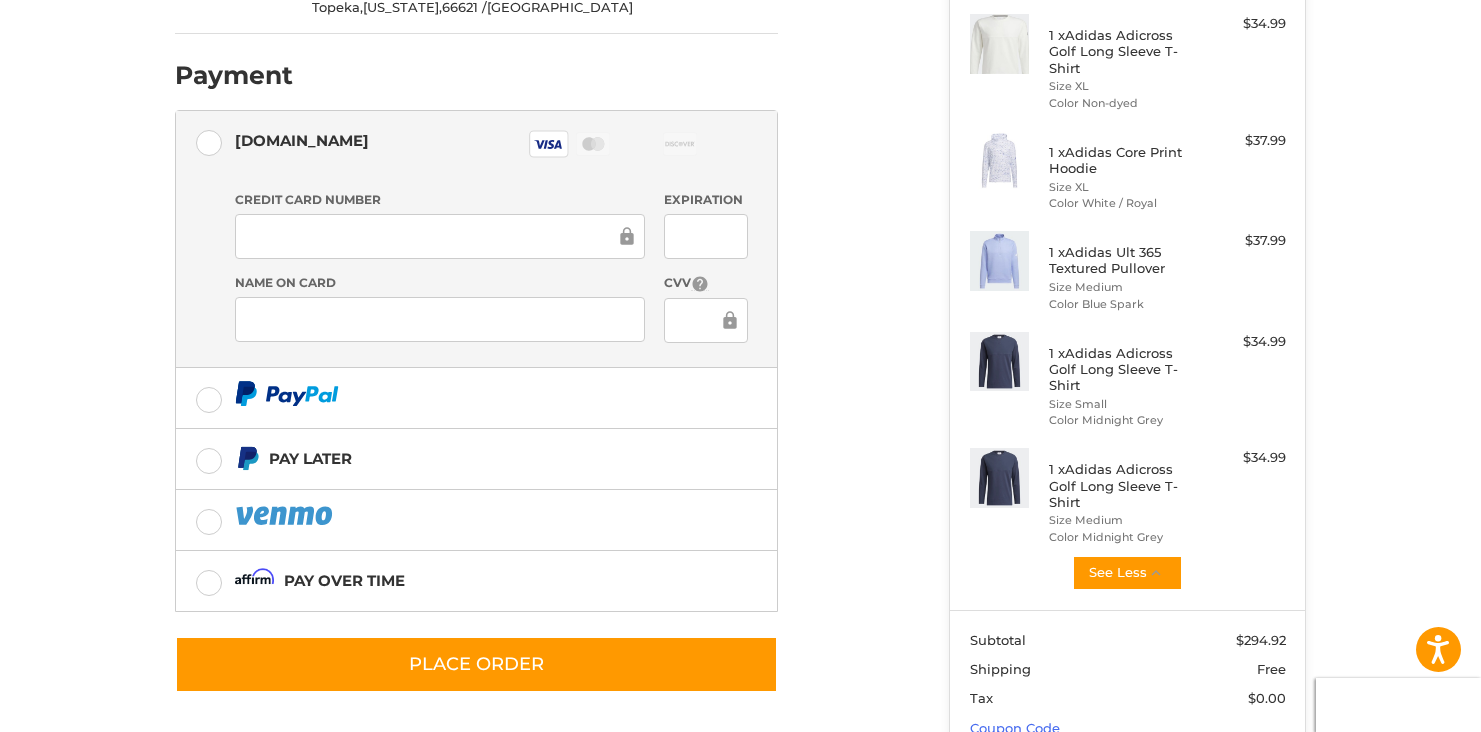 scroll, scrollTop: 657, scrollLeft: 0, axis: vertical 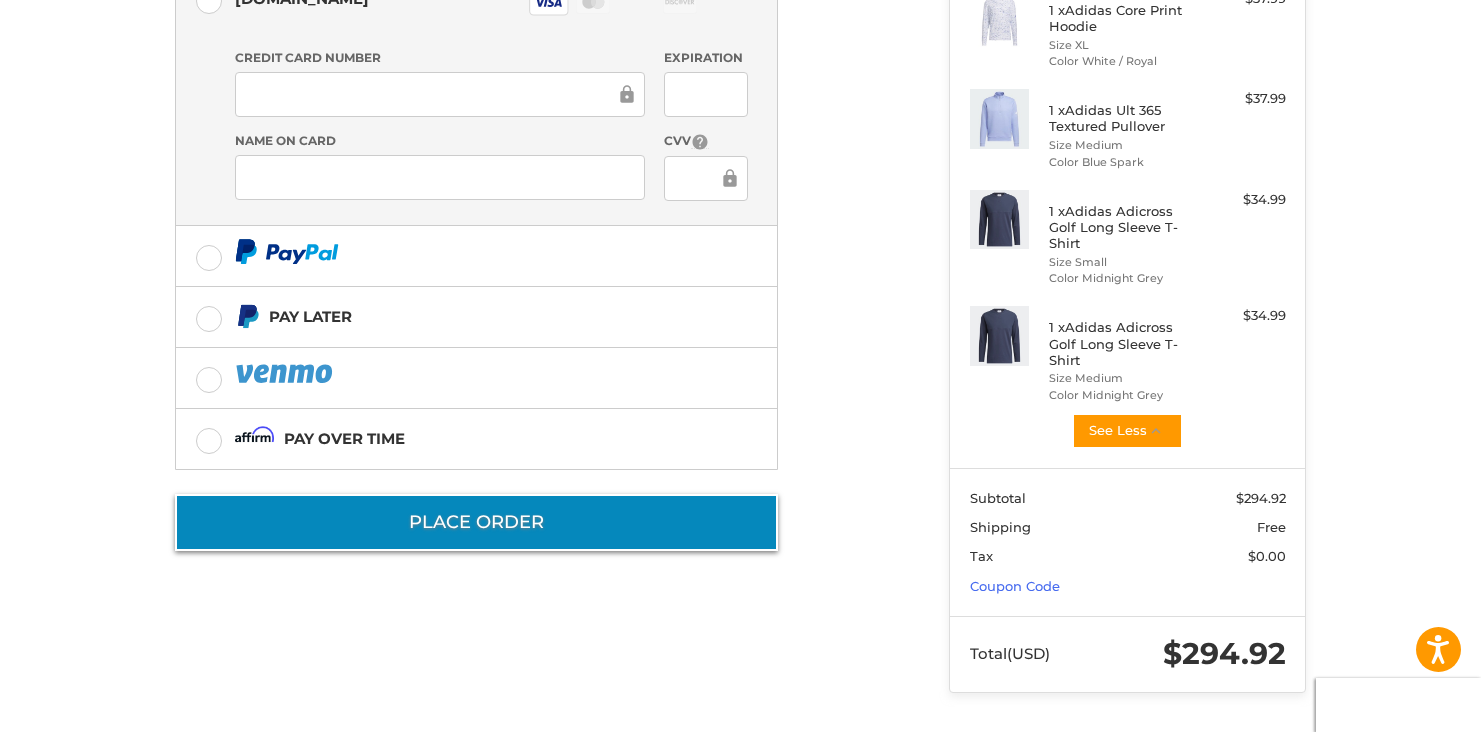 click on "Place Order" at bounding box center (476, 522) 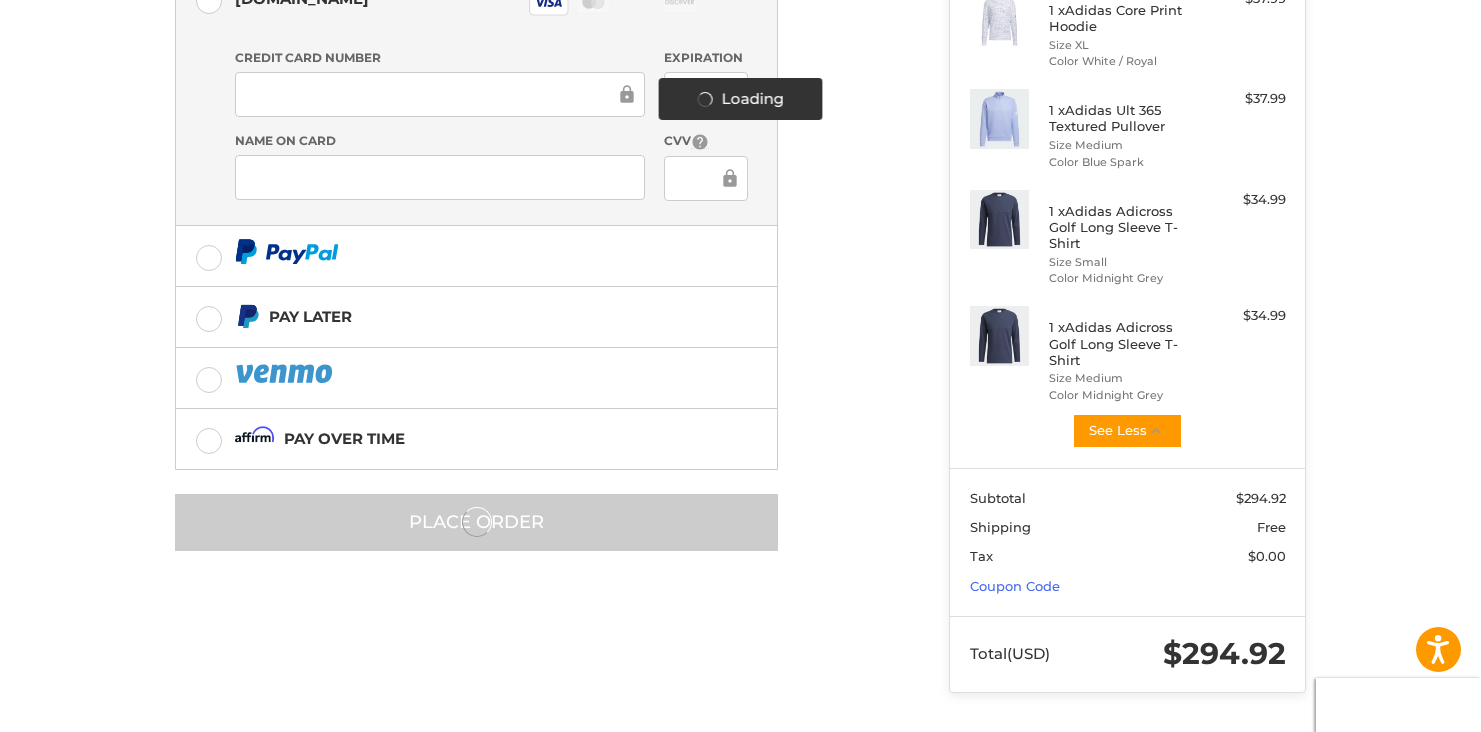scroll, scrollTop: 0, scrollLeft: 0, axis: both 